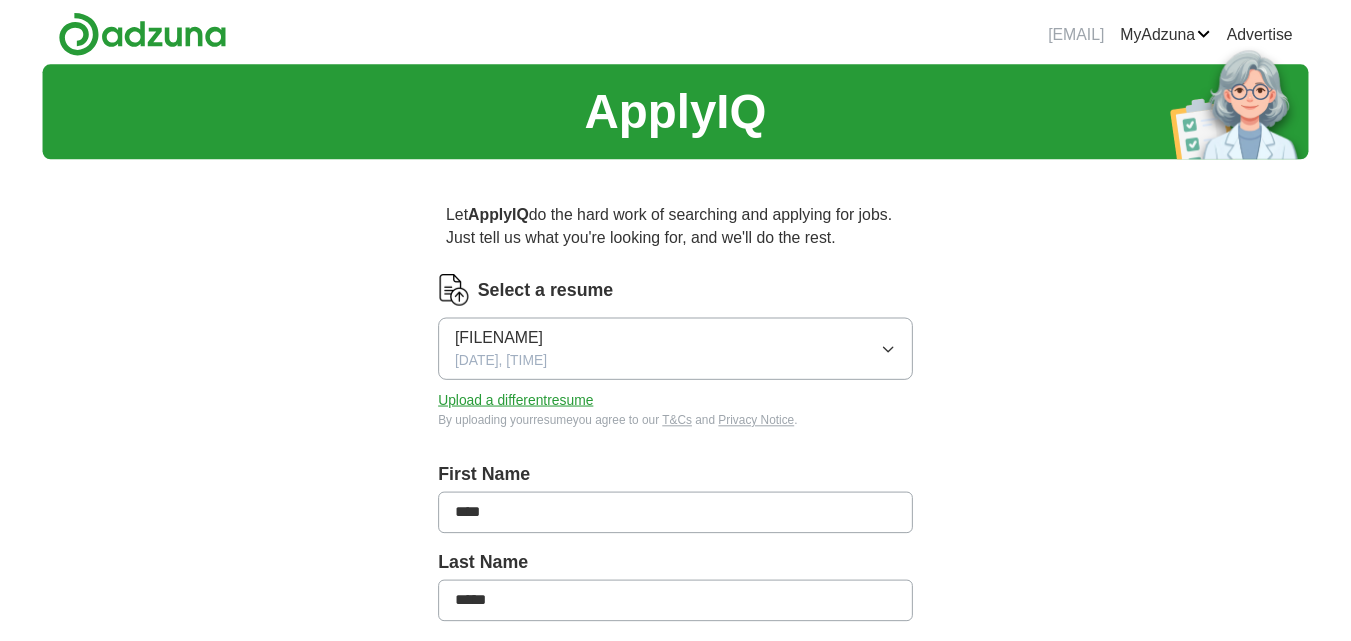 scroll, scrollTop: 0, scrollLeft: 0, axis: both 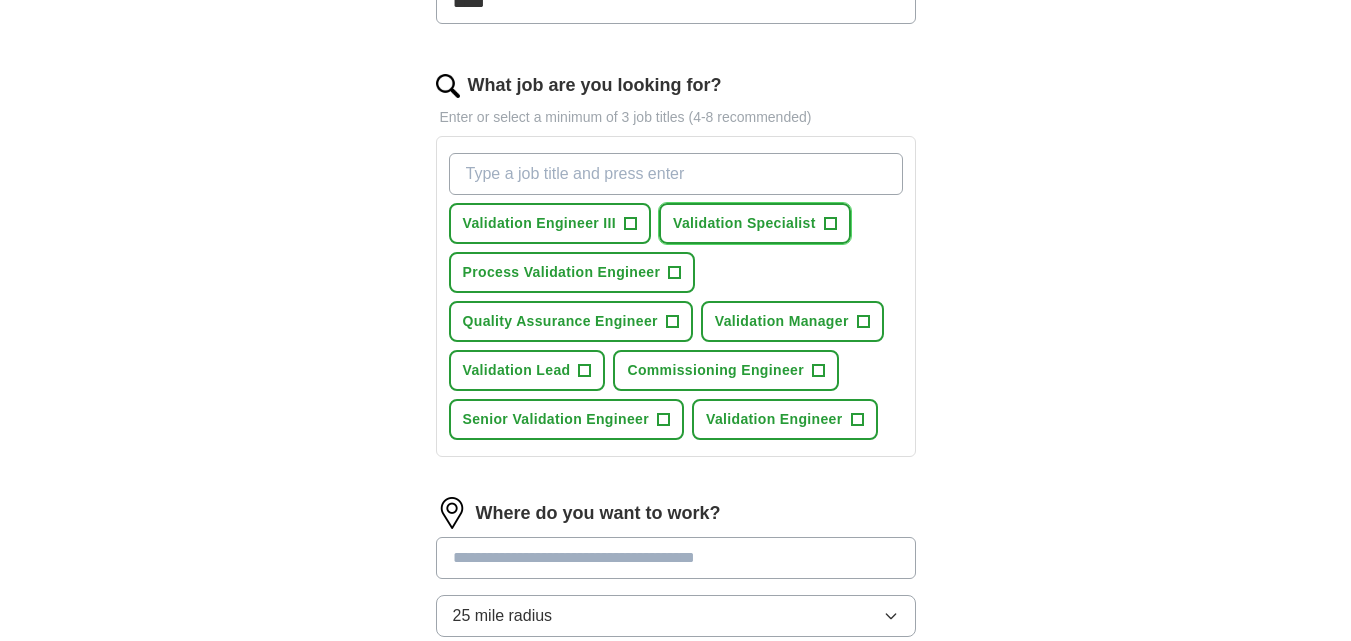 click on "Validation Specialist" at bounding box center [744, 223] 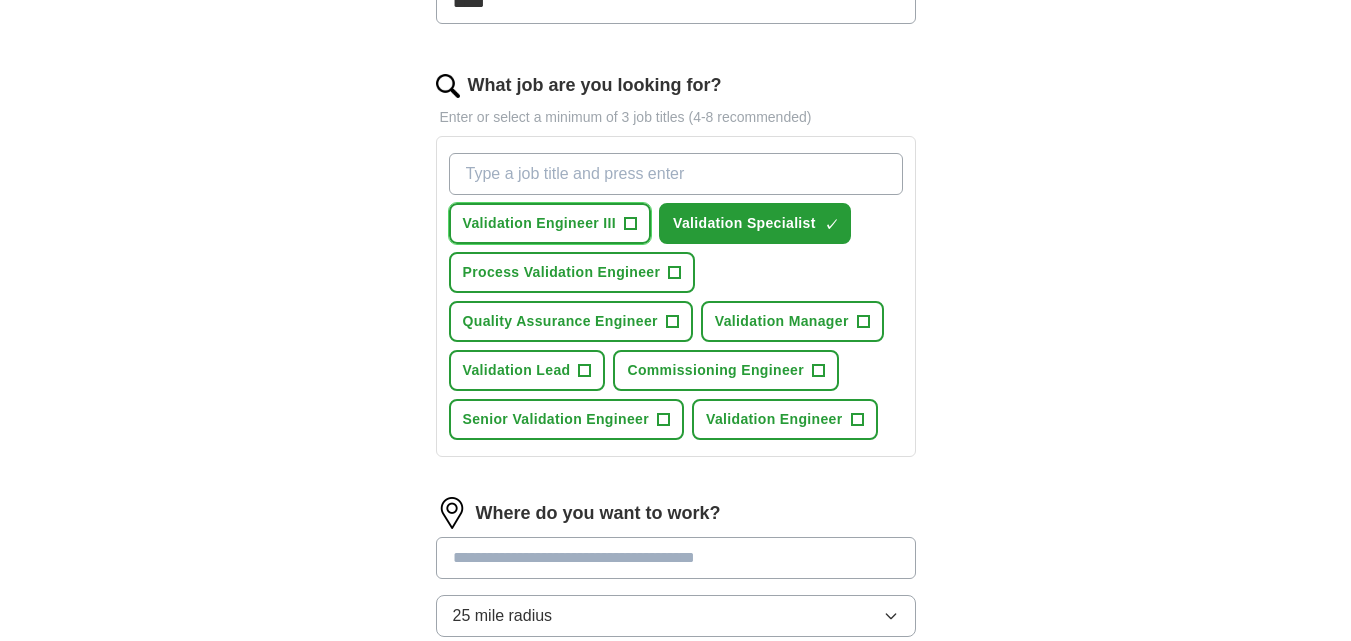 click on "Validation Engineer III" at bounding box center [540, 223] 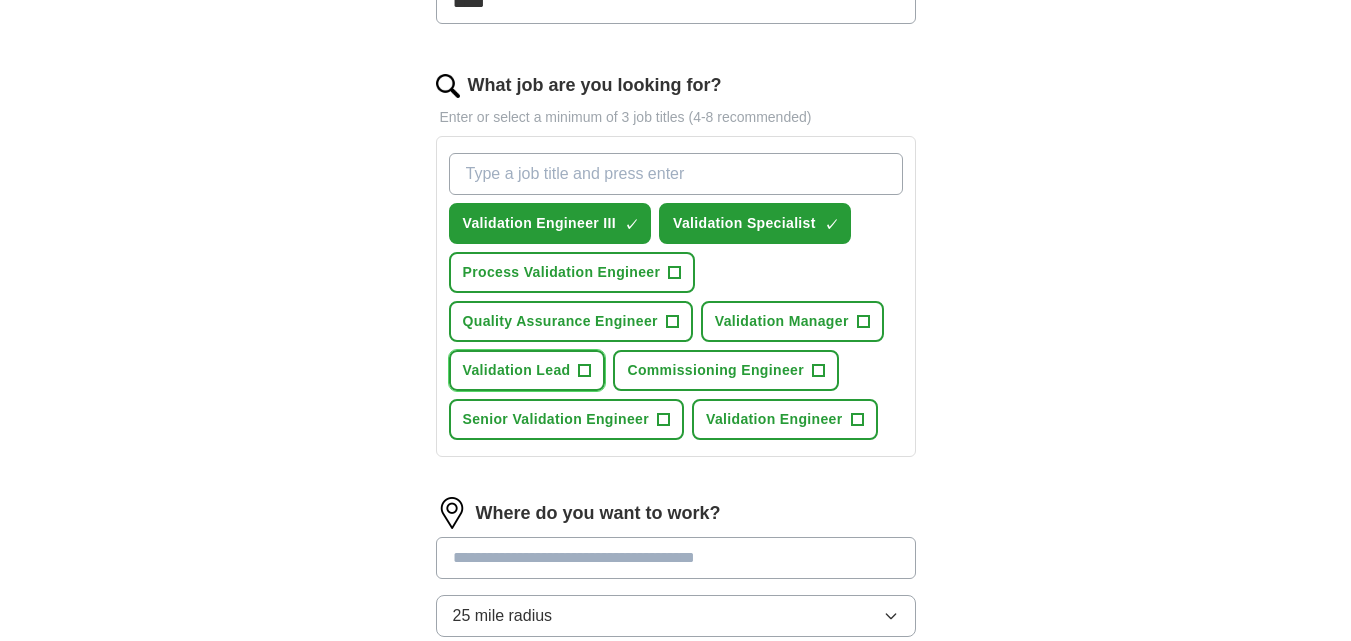 click on "Validation Lead" at bounding box center (517, 370) 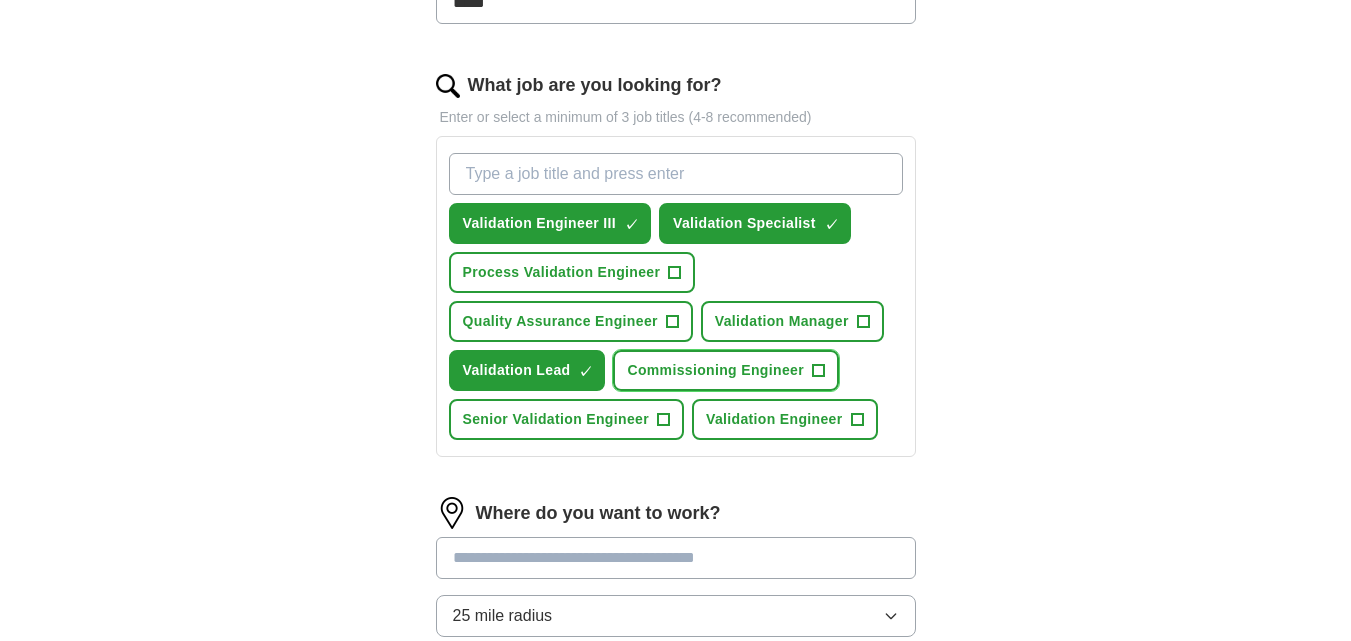 click on "Commissioning Engineer" at bounding box center (715, 370) 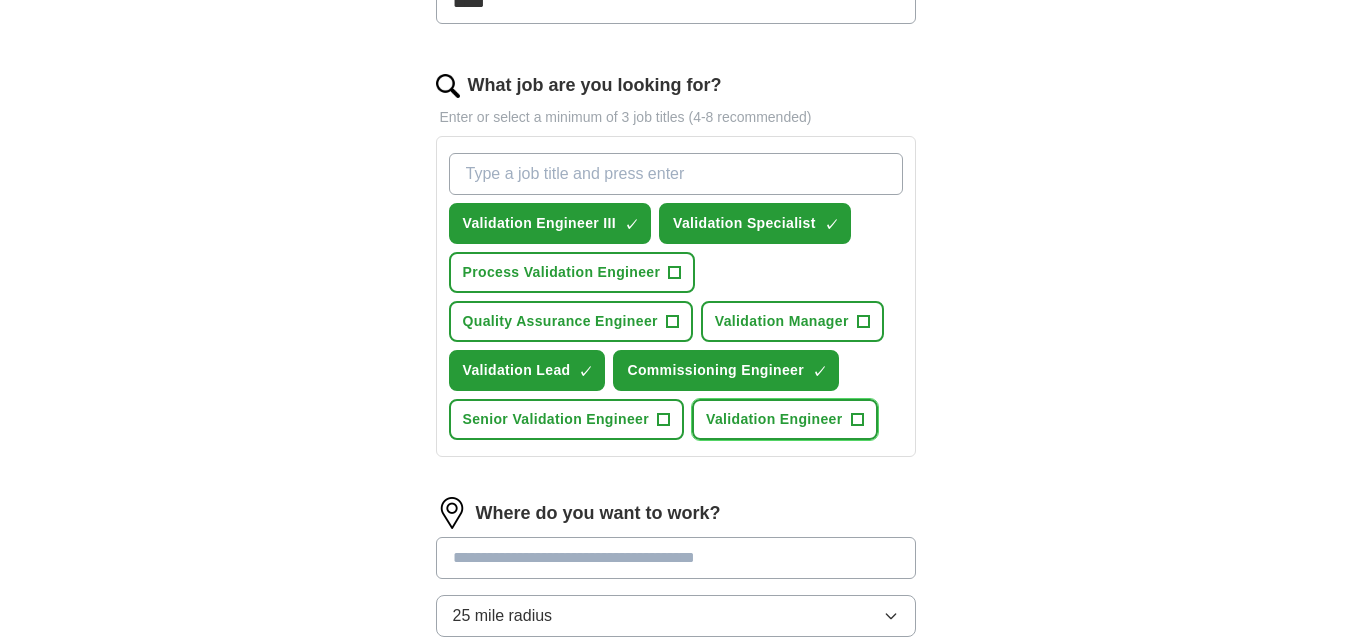 click on "Validation Engineer" at bounding box center (774, 419) 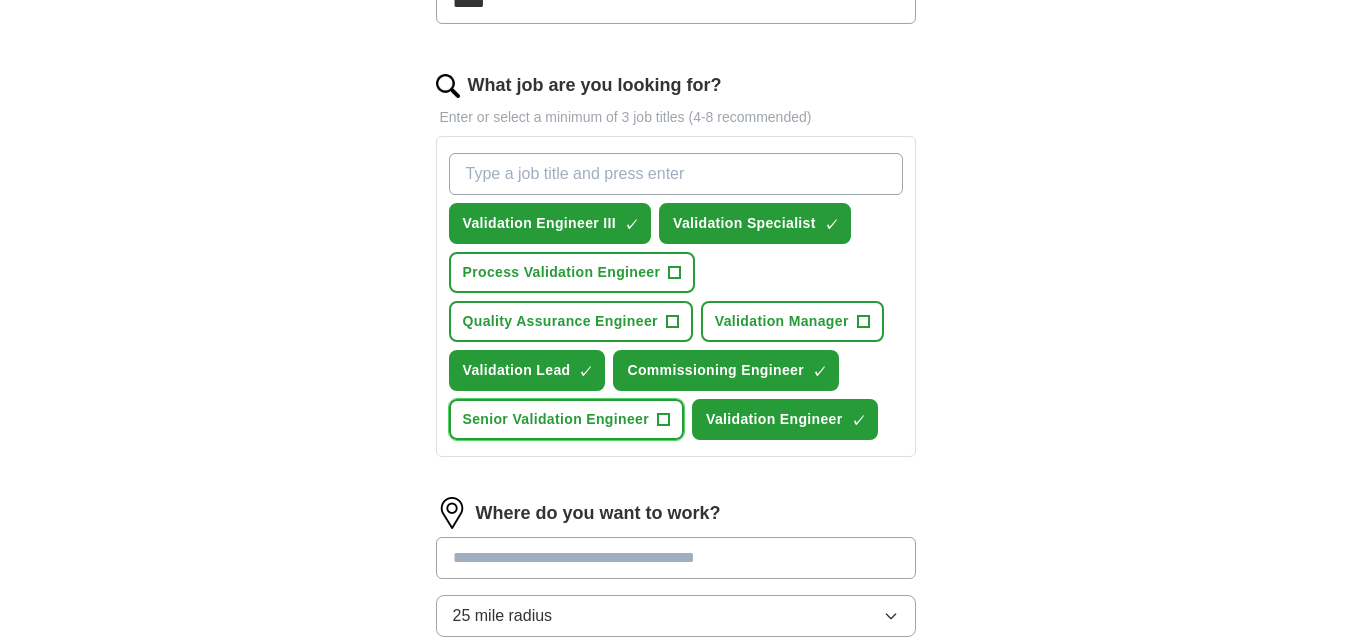 click on "Senior Validation Engineer" at bounding box center (556, 419) 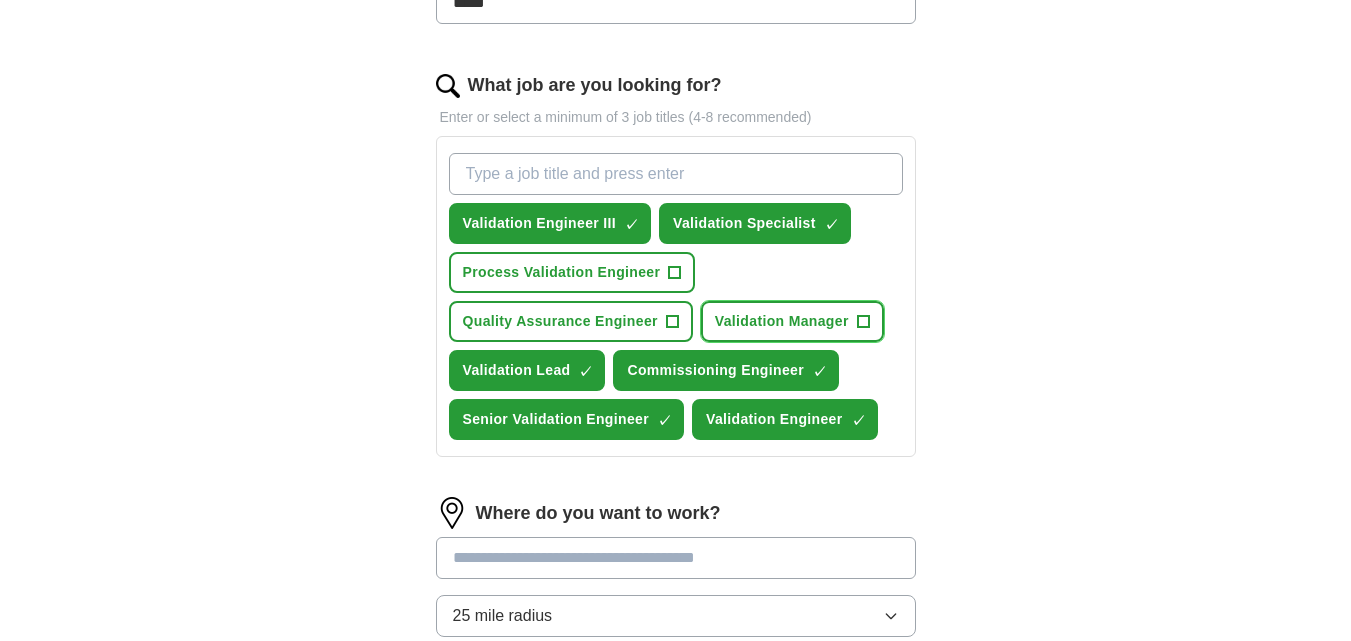 click on "Validation Manager" at bounding box center (782, 321) 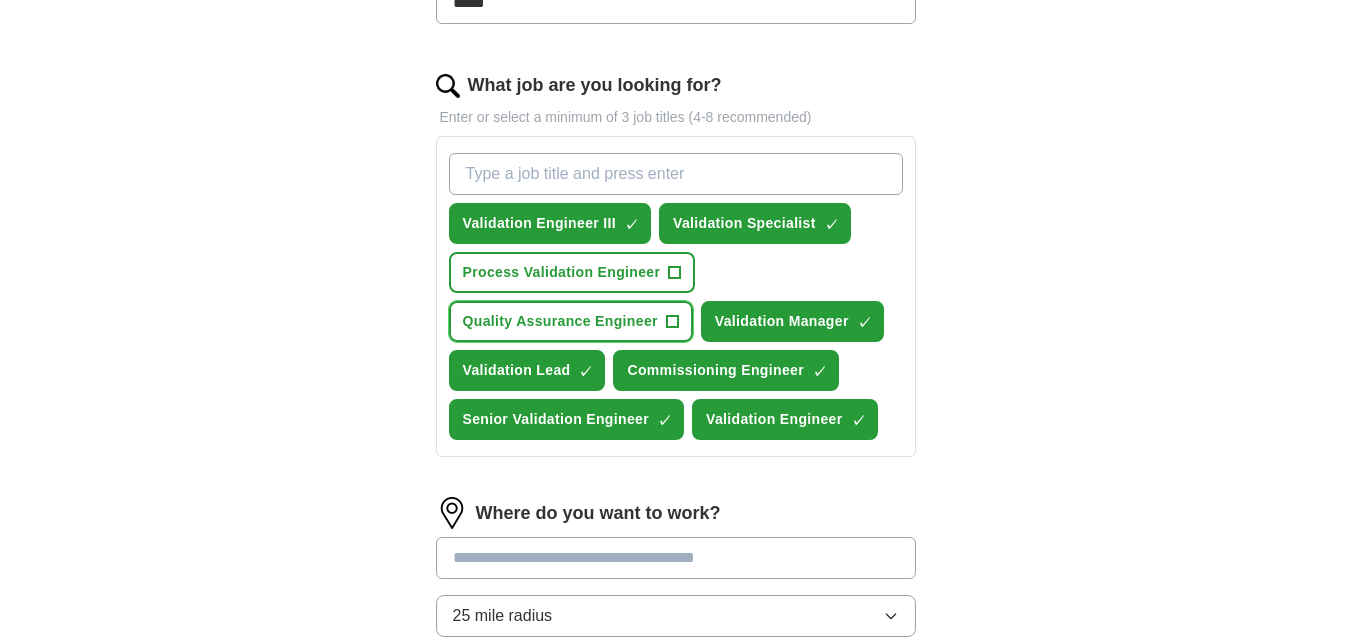 click on "Quality Assurance Engineer" at bounding box center (560, 321) 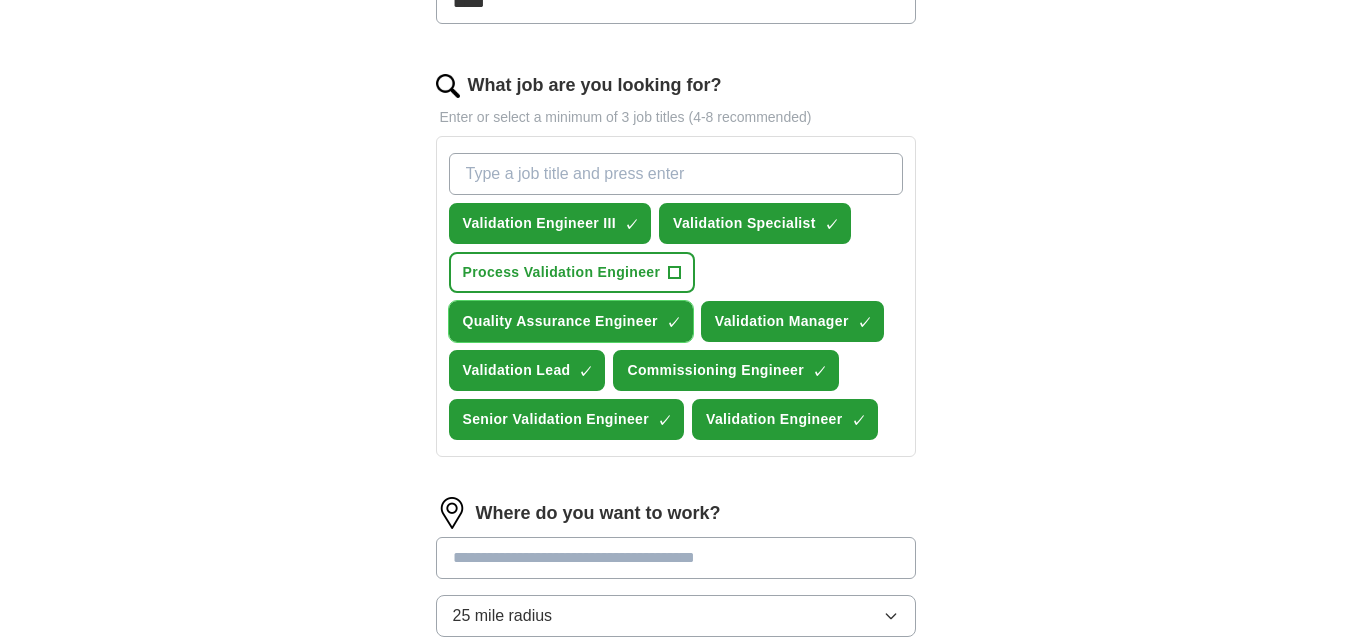 click on "Quality Assurance Engineer" at bounding box center (560, 321) 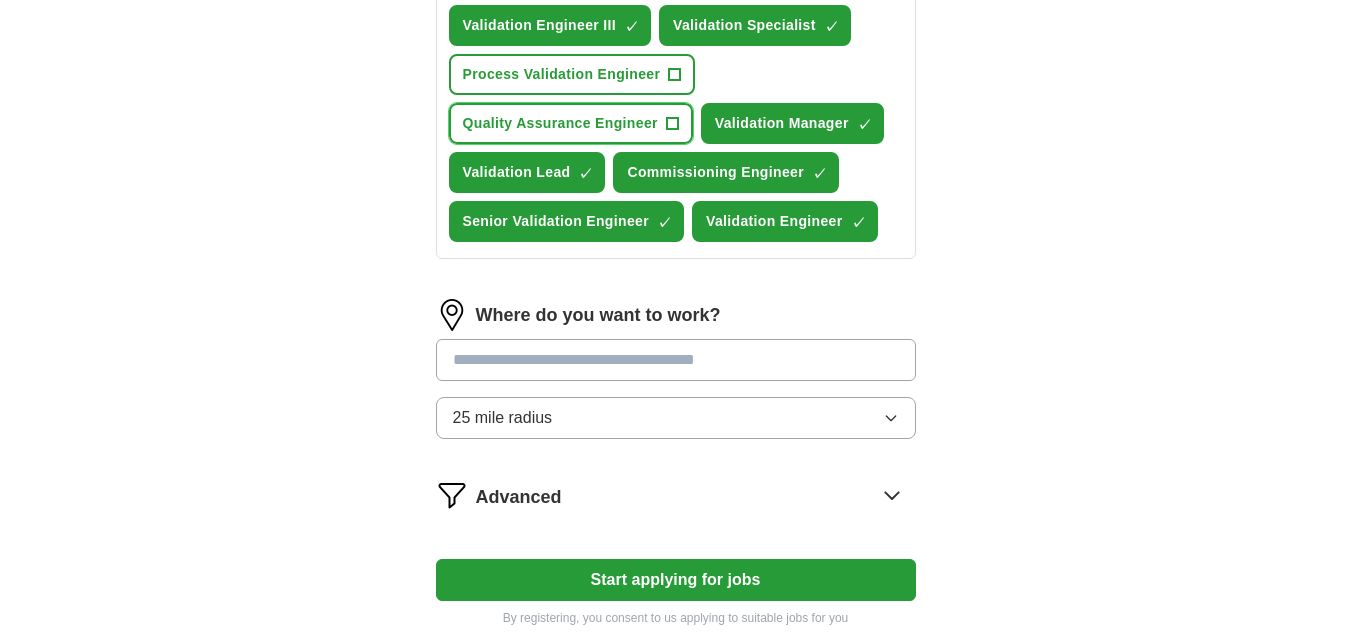 scroll, scrollTop: 800, scrollLeft: 0, axis: vertical 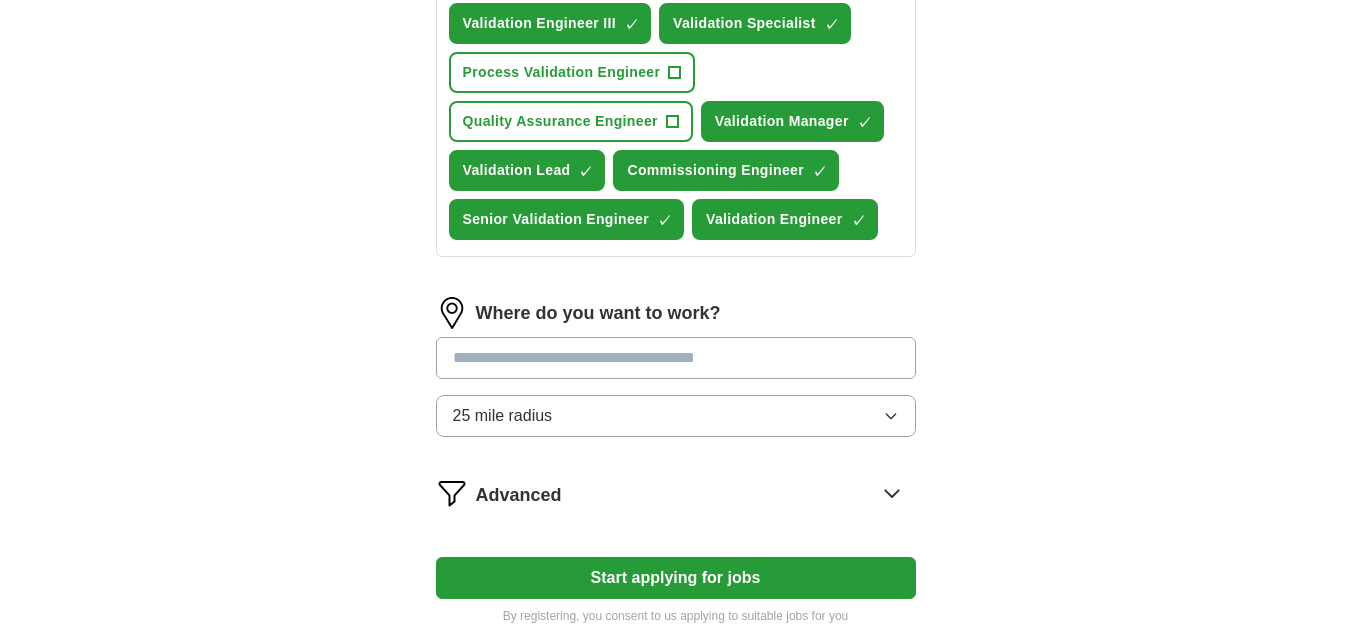 click at bounding box center [676, 358] 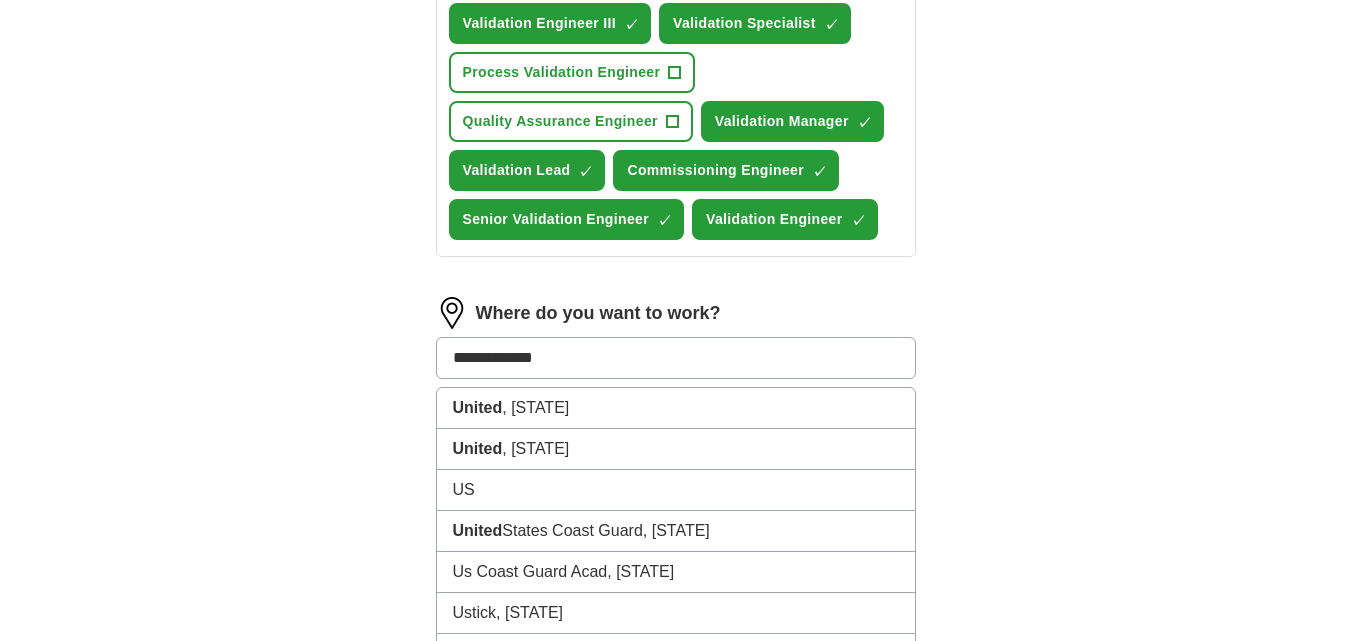 type on "**********" 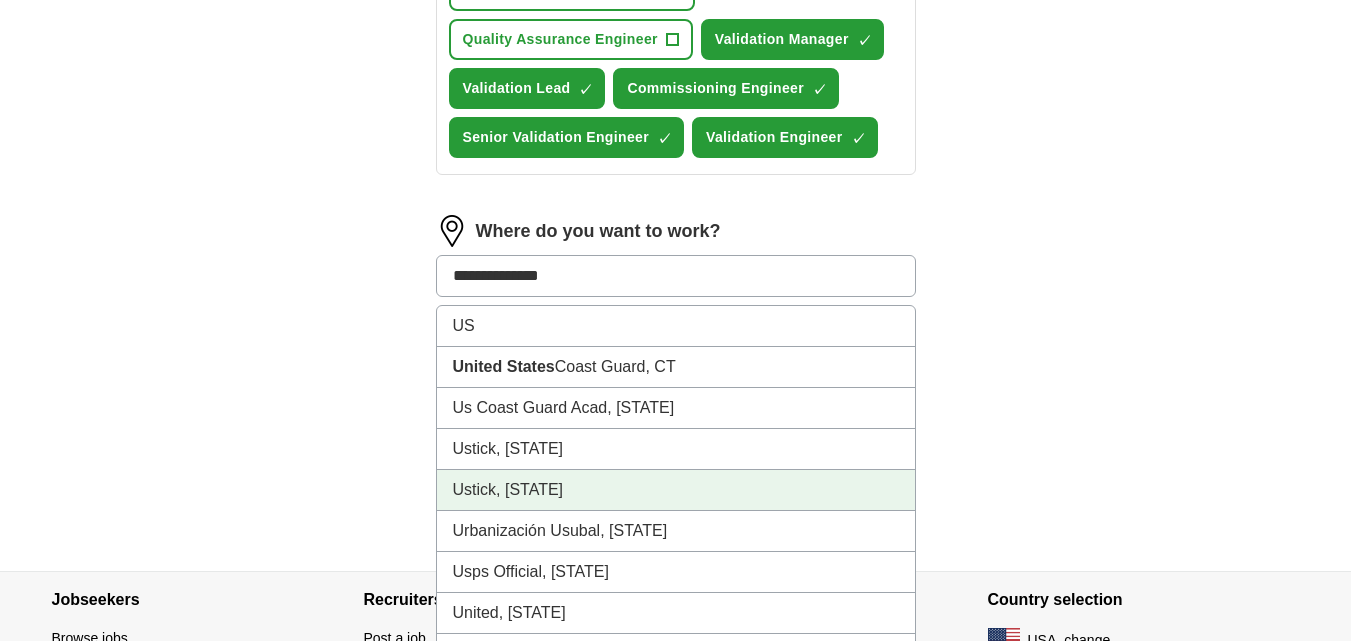 scroll, scrollTop: 880, scrollLeft: 0, axis: vertical 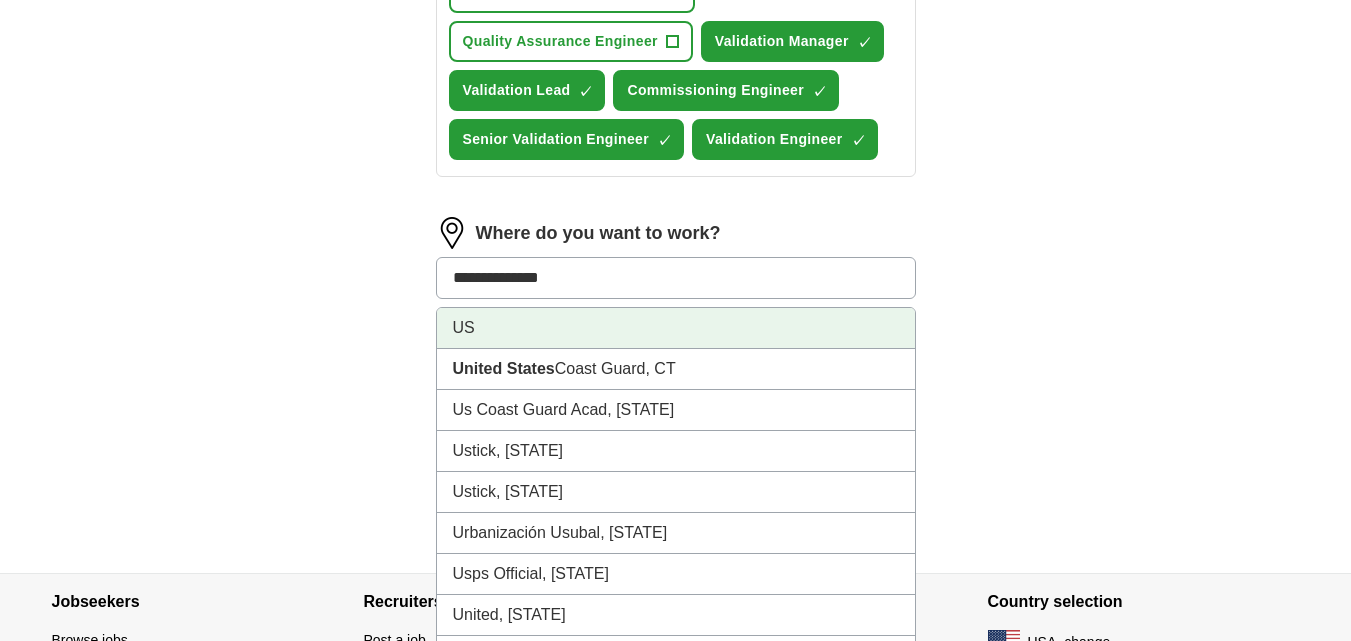 click on "US" at bounding box center [676, 328] 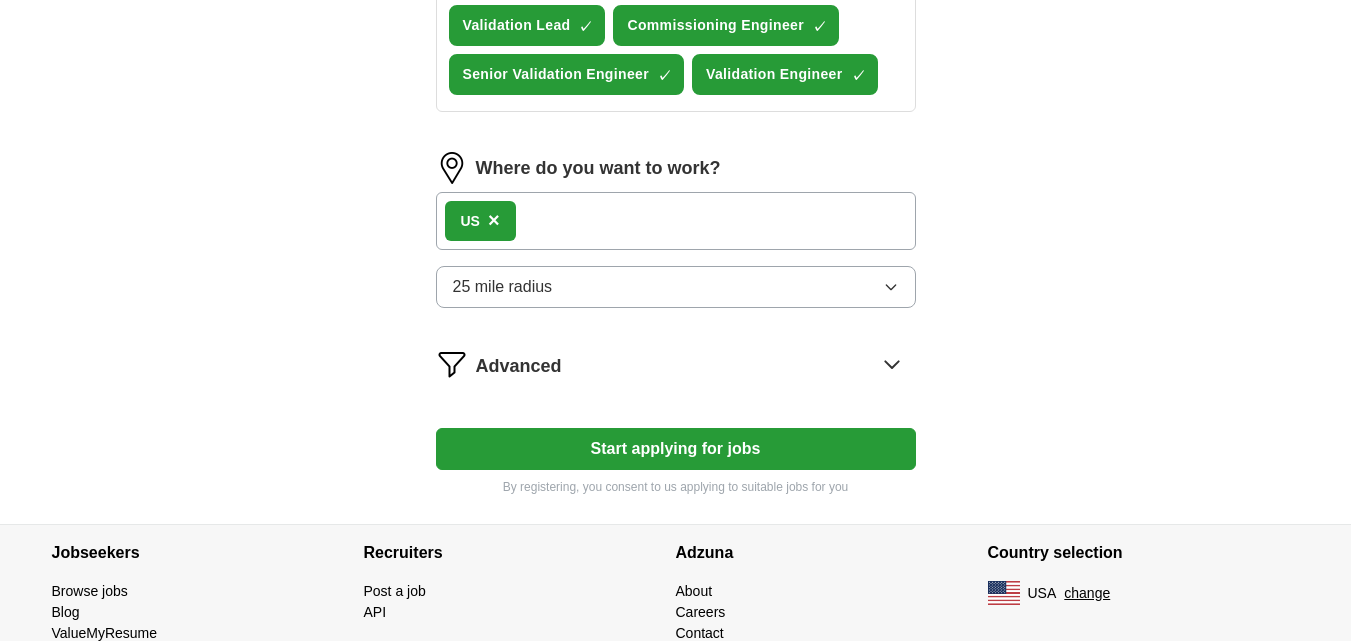 scroll, scrollTop: 980, scrollLeft: 0, axis: vertical 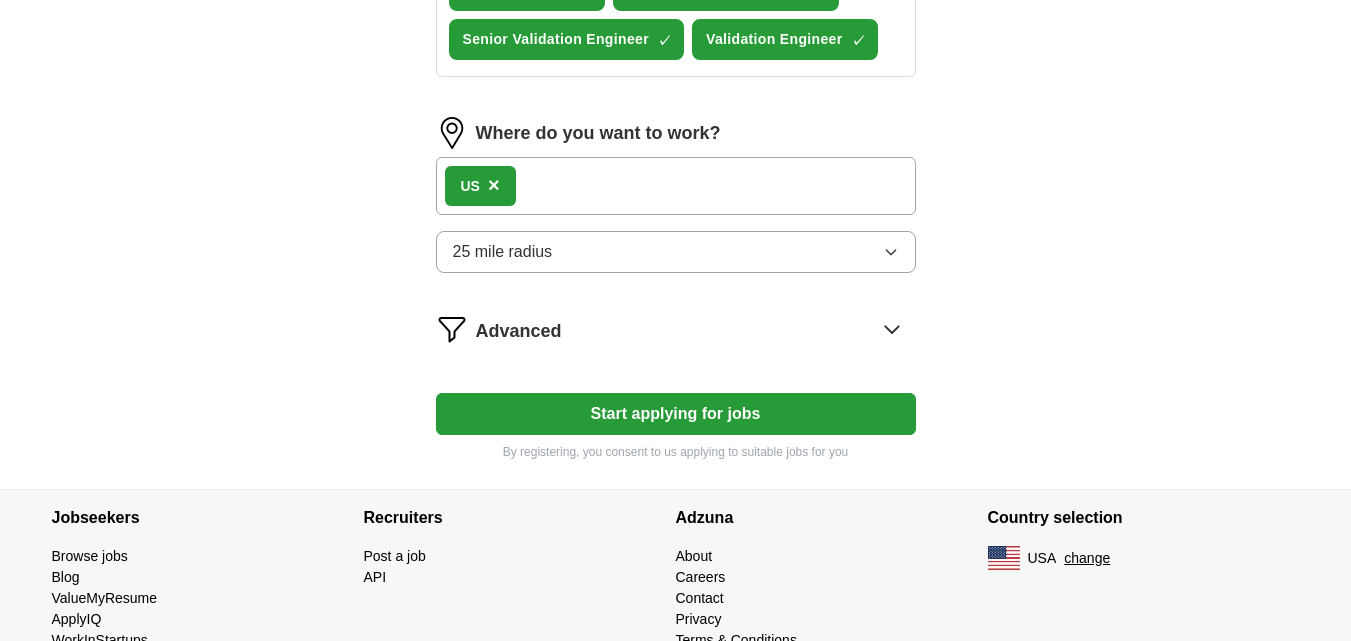 click on "25 mile radius" at bounding box center [676, 252] 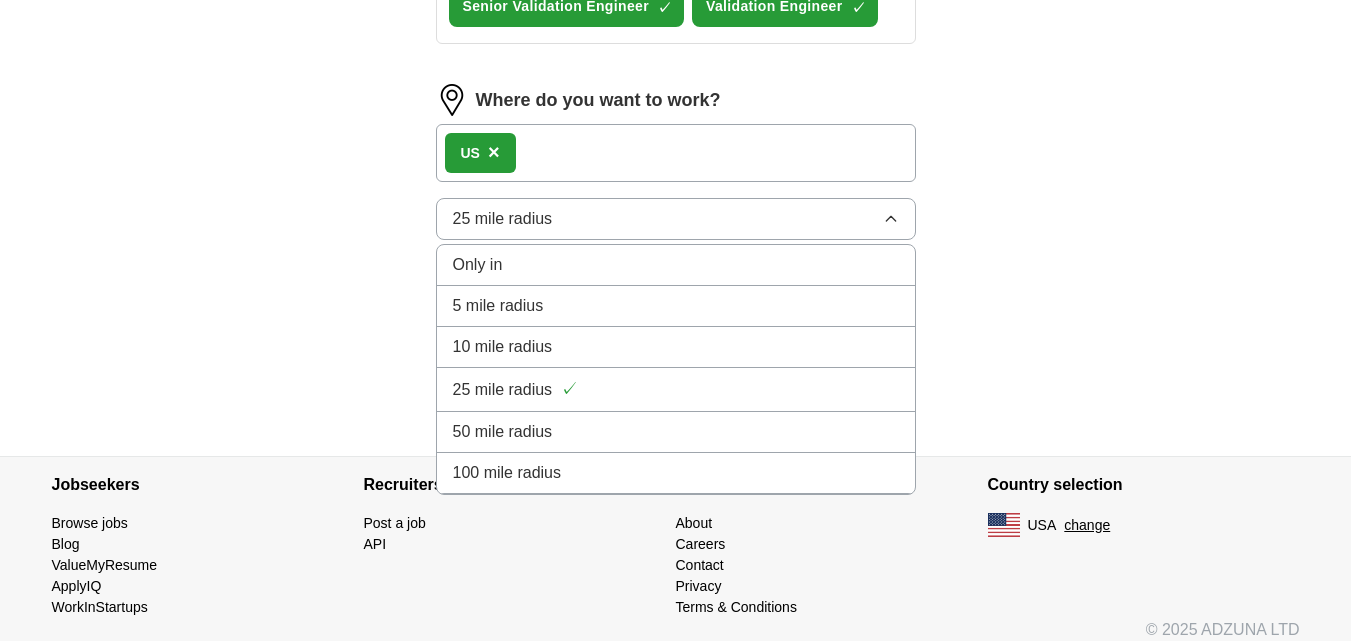 scroll, scrollTop: 1030, scrollLeft: 0, axis: vertical 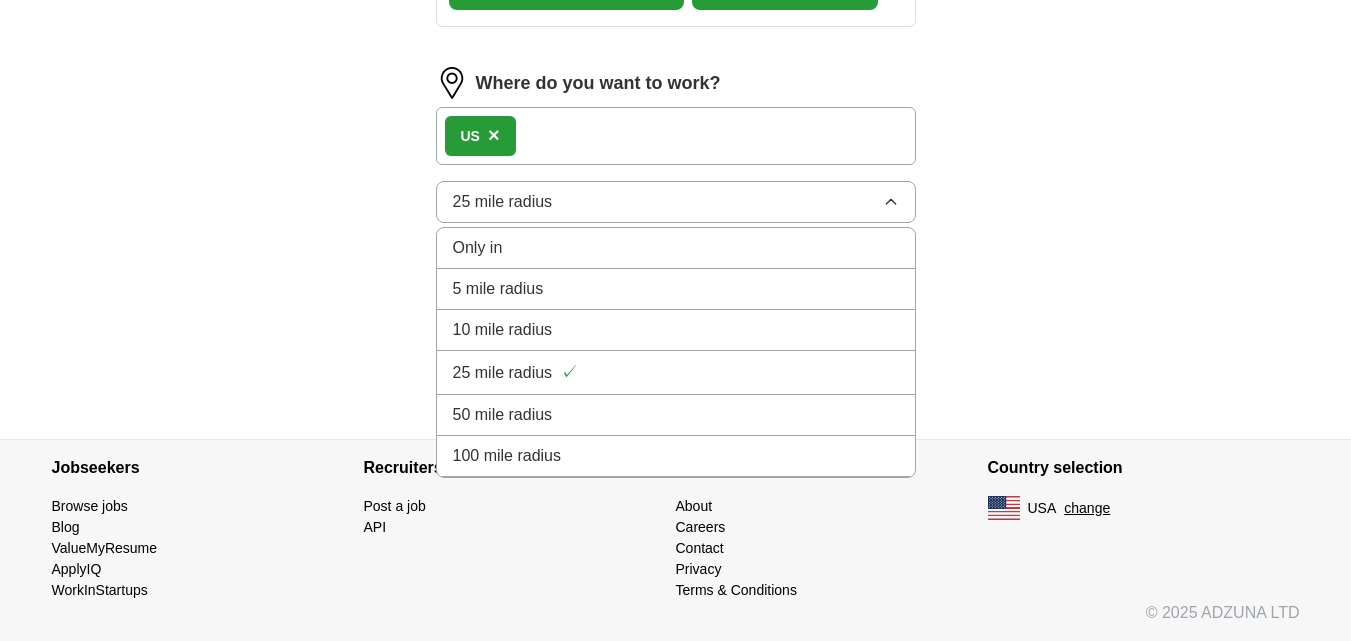 click on "Only in" at bounding box center (676, 248) 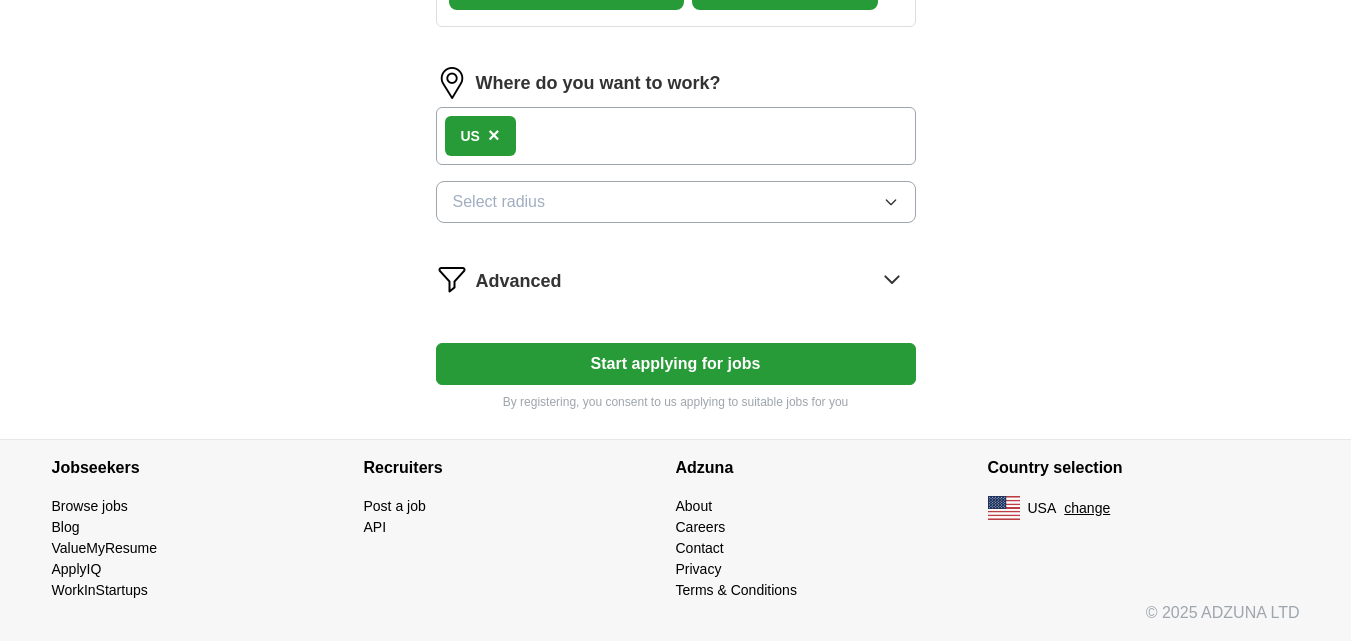 click on "Start applying for jobs" at bounding box center [676, 364] 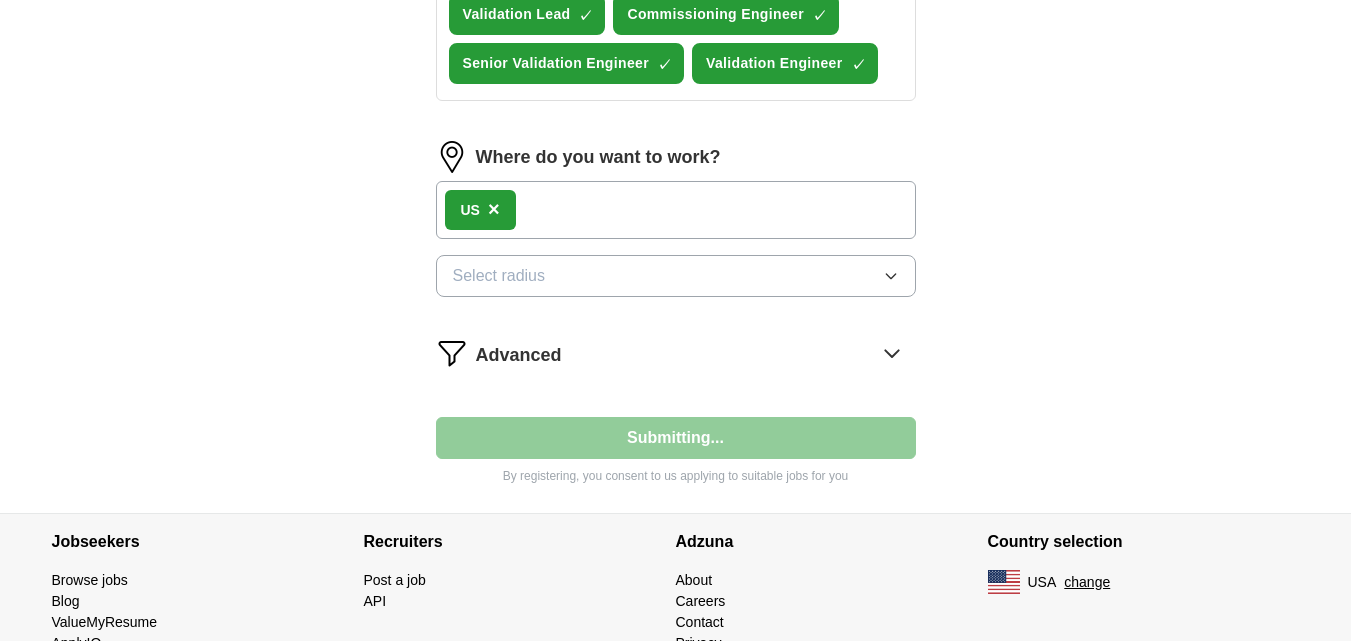 select on "**" 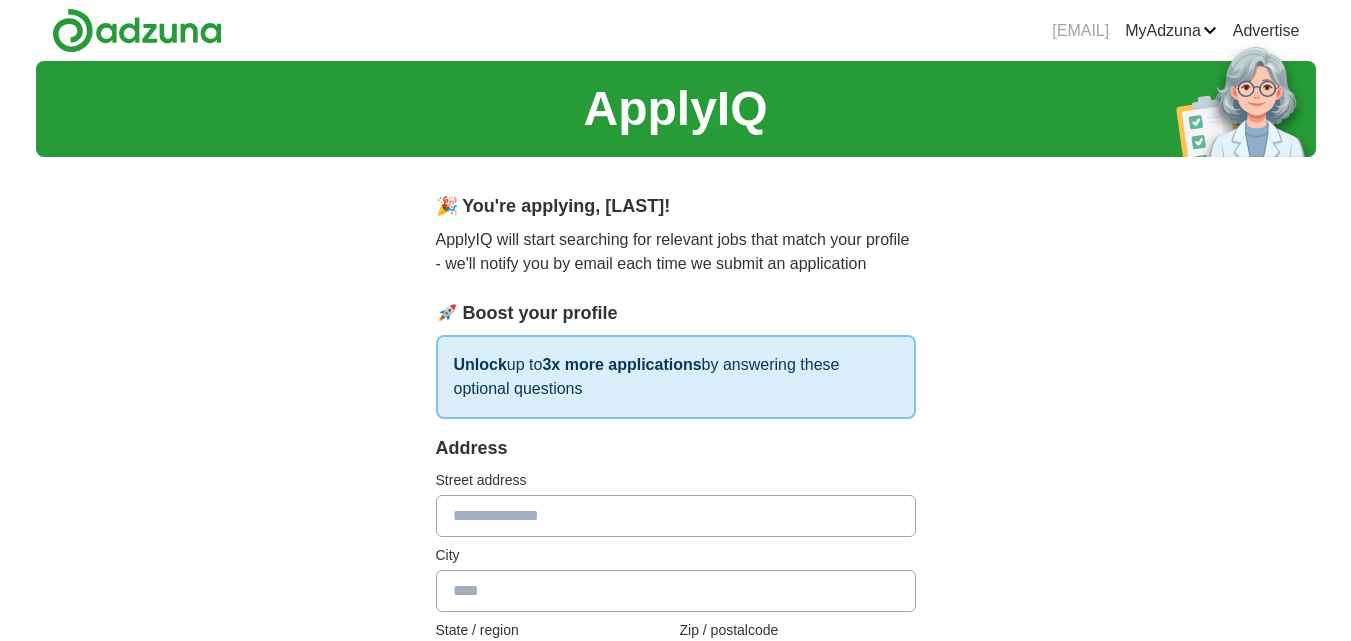scroll, scrollTop: 200, scrollLeft: 0, axis: vertical 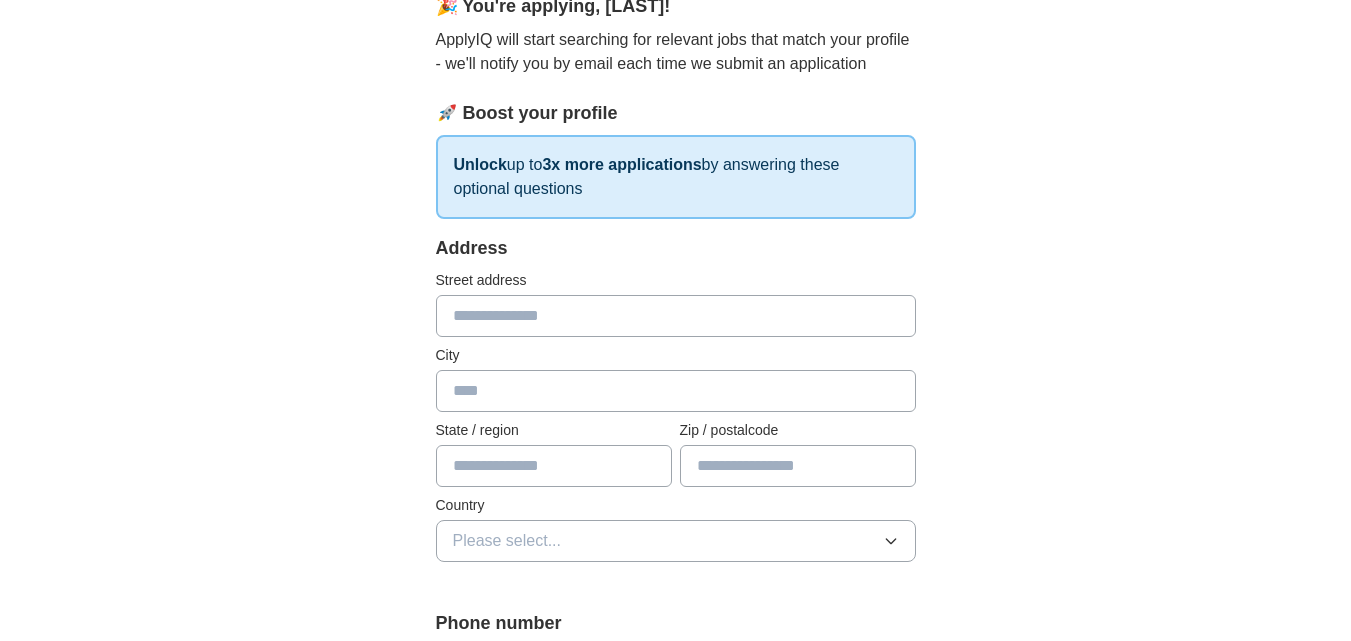 click at bounding box center (676, 316) 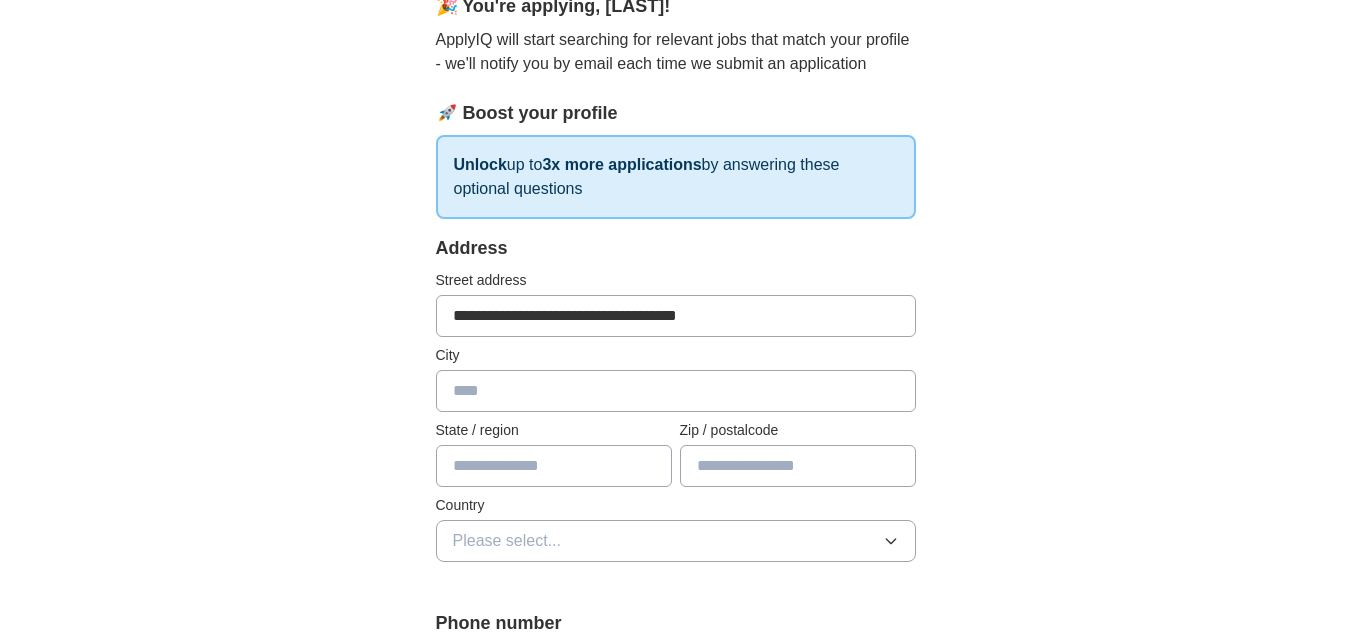type on "******" 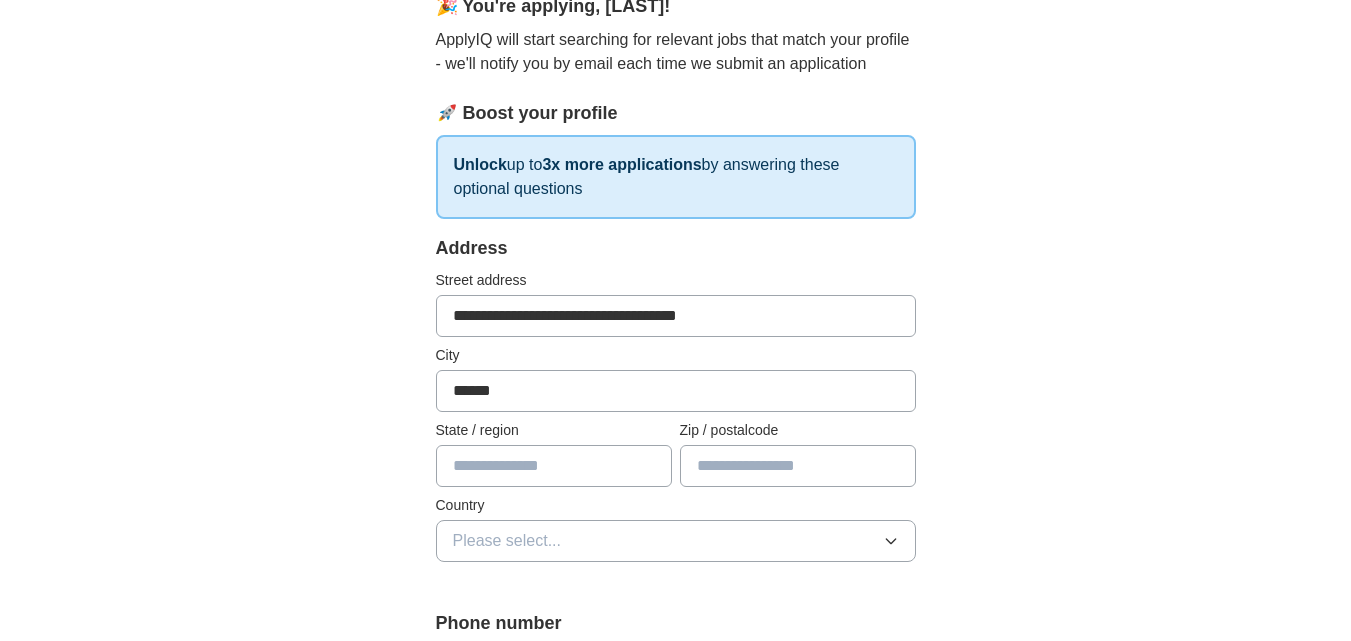 type on "**" 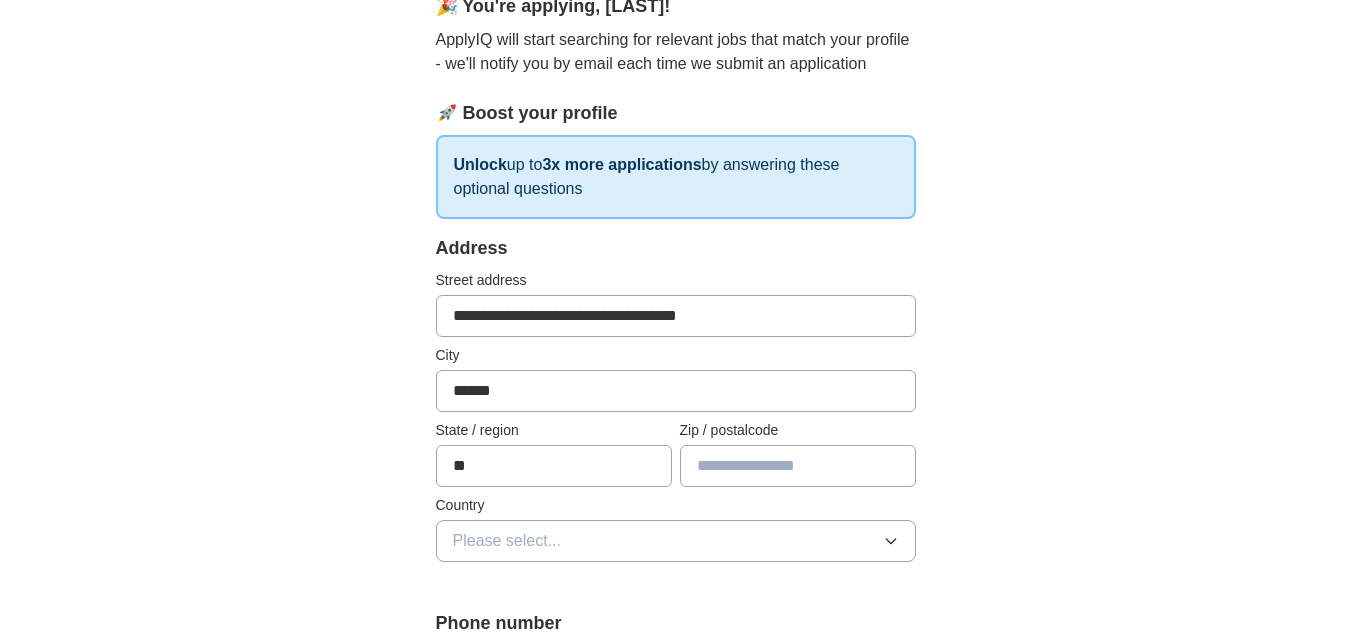 type on "*****" 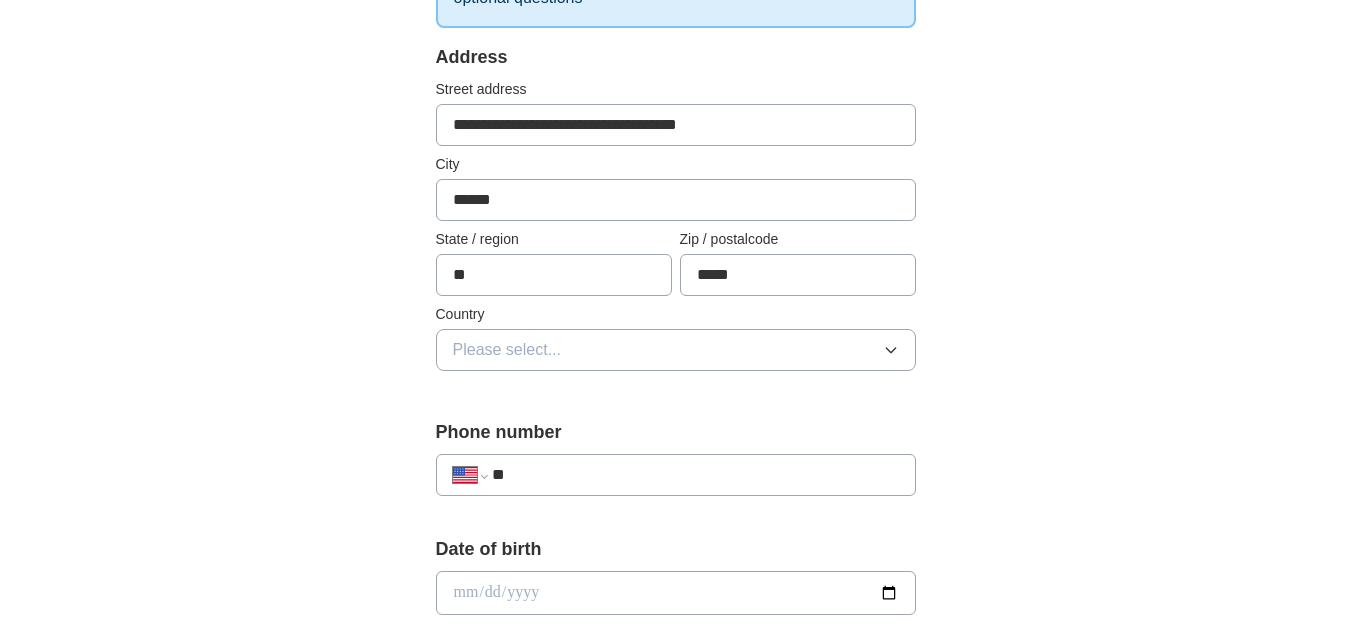 scroll, scrollTop: 400, scrollLeft: 0, axis: vertical 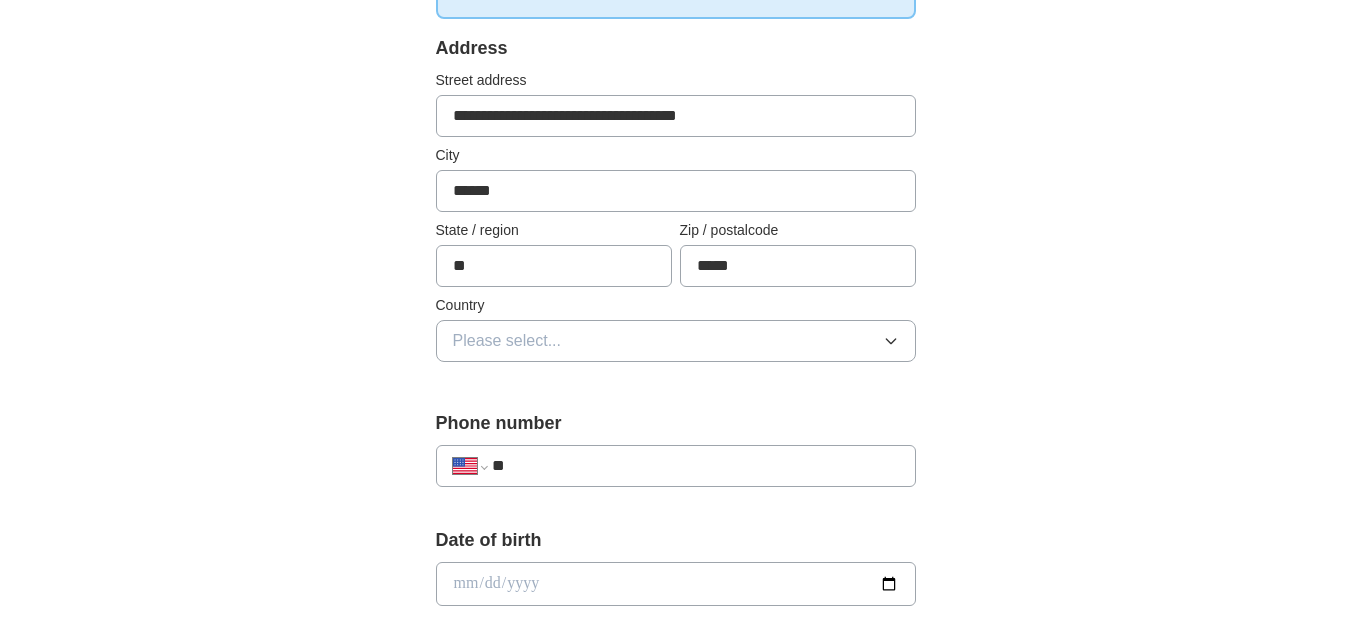 click on "Please select..." at bounding box center (507, 341) 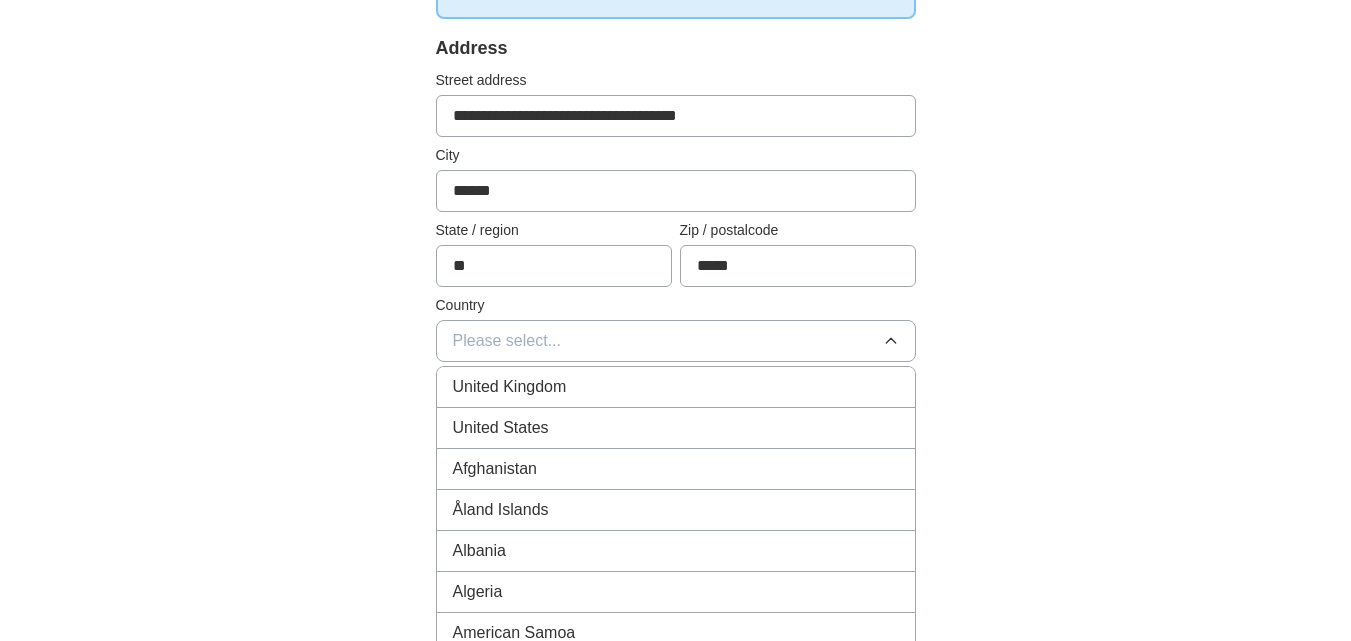 click on "United States" at bounding box center (501, 428) 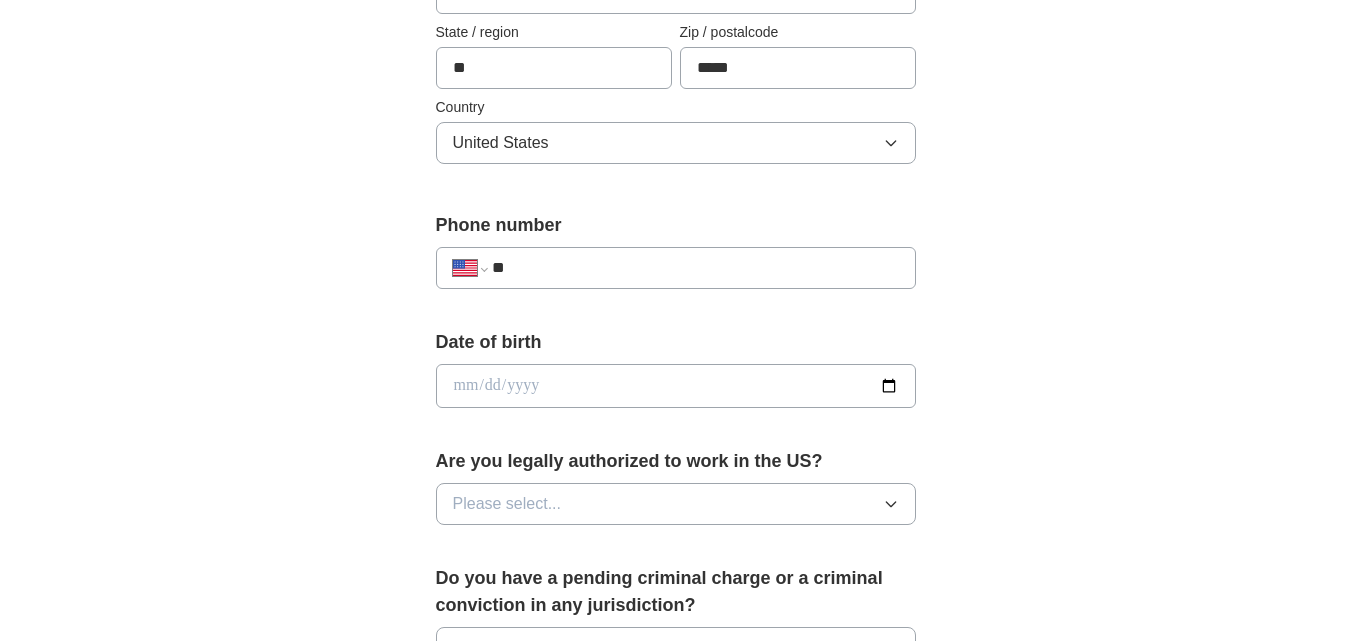 scroll, scrollTop: 600, scrollLeft: 0, axis: vertical 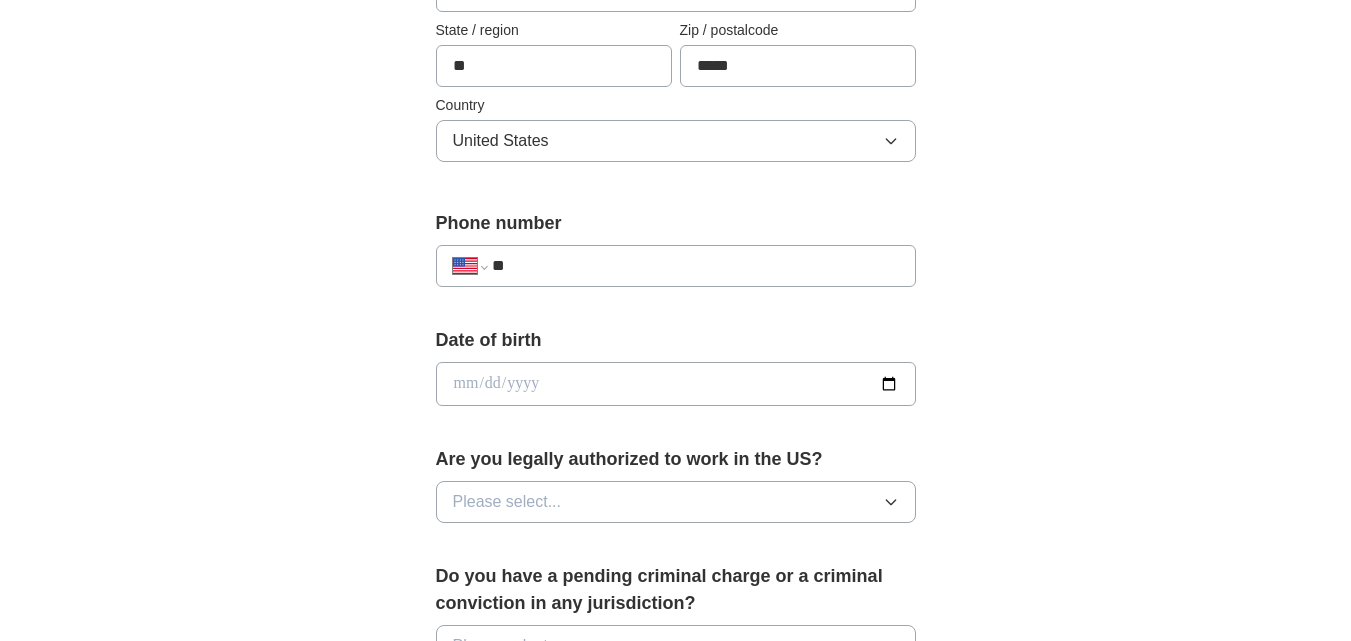 click on "**" at bounding box center (695, 266) 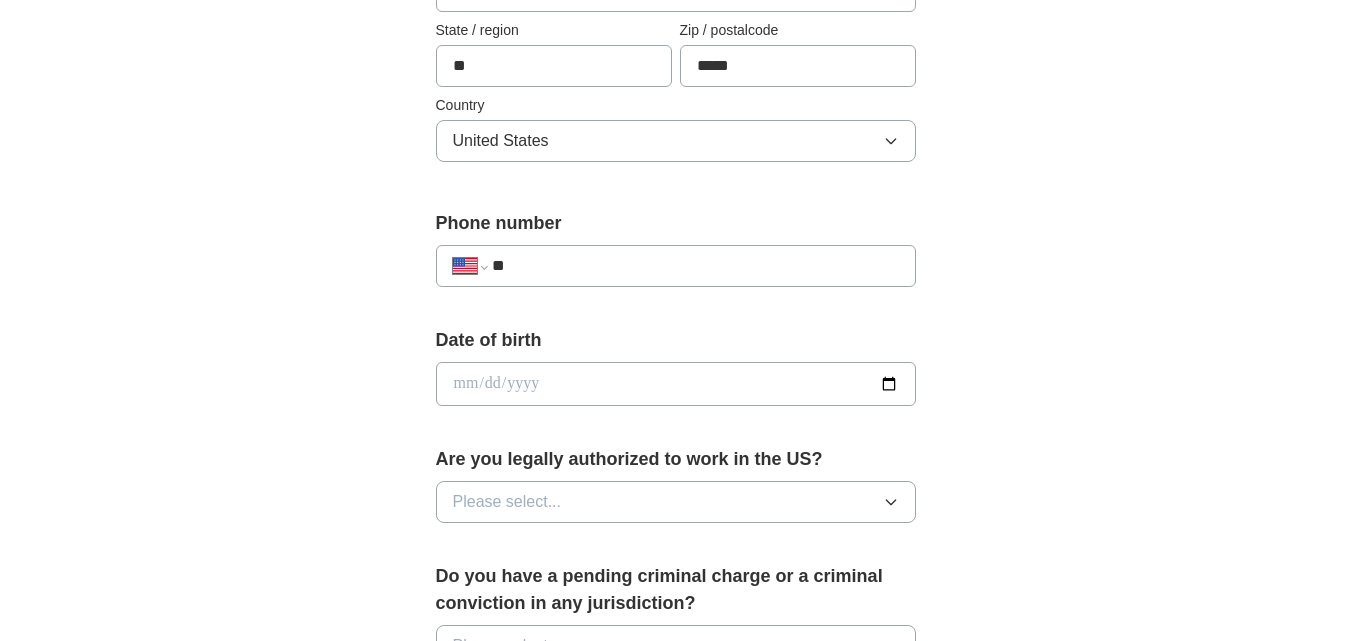 click at bounding box center (676, 384) 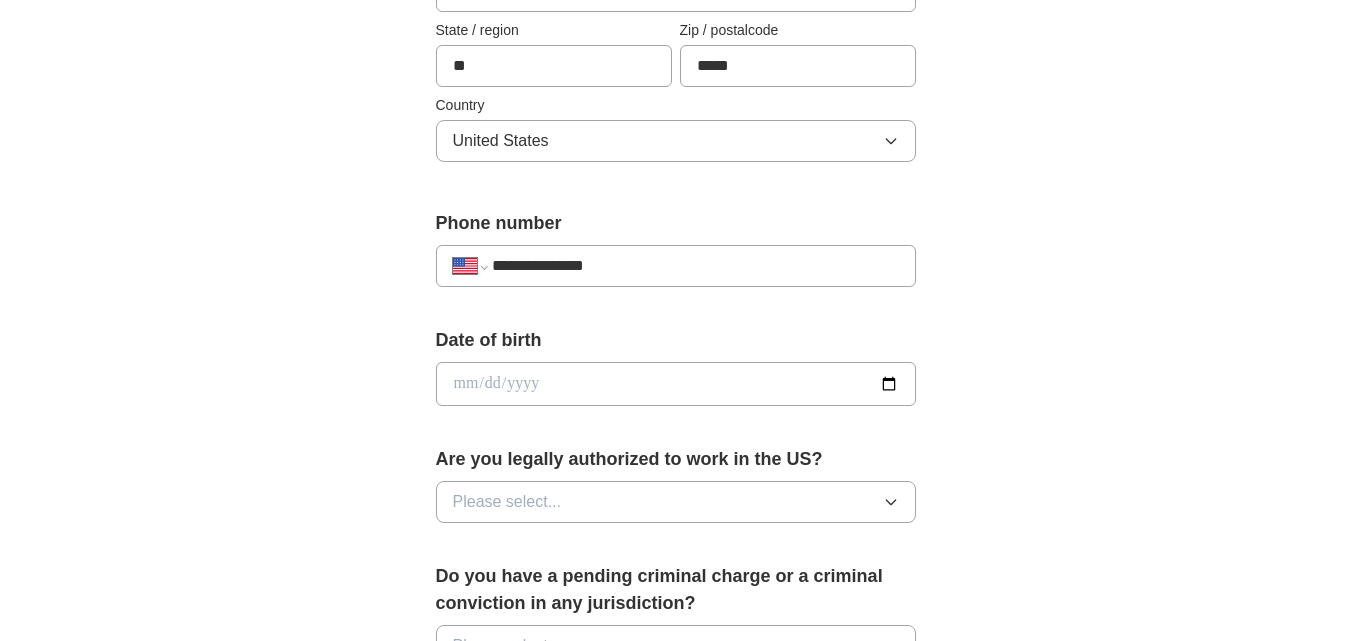 type on "**********" 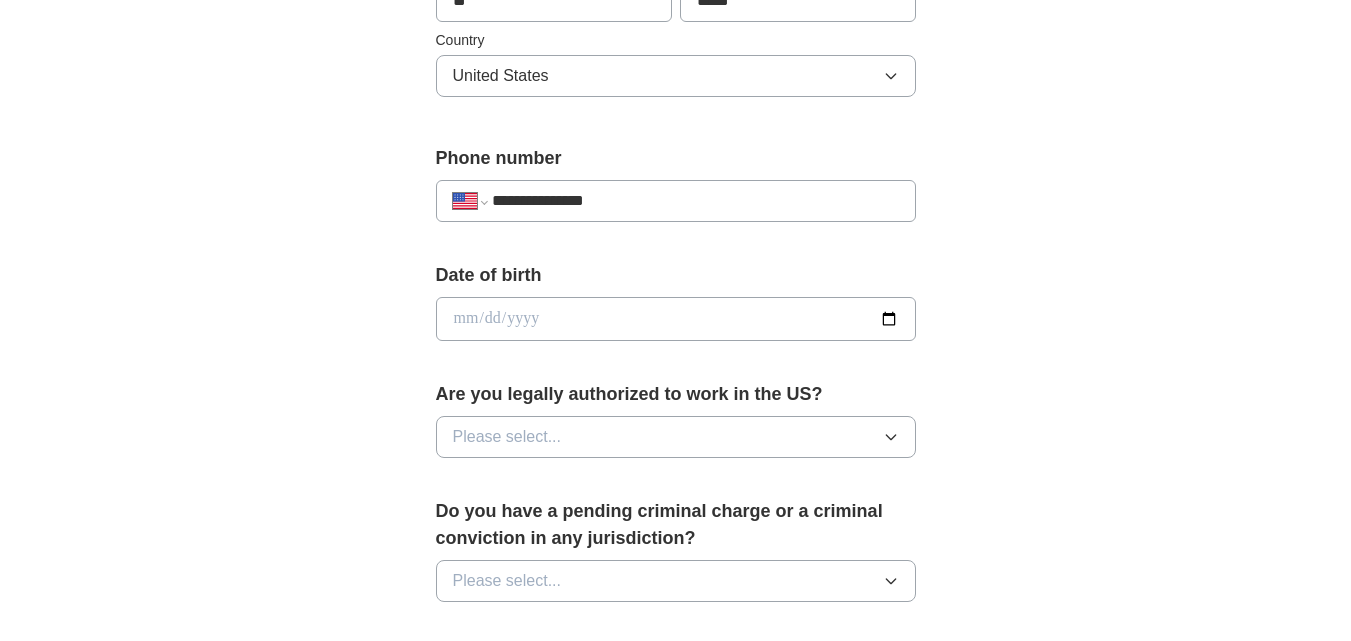 scroll, scrollTop: 700, scrollLeft: 0, axis: vertical 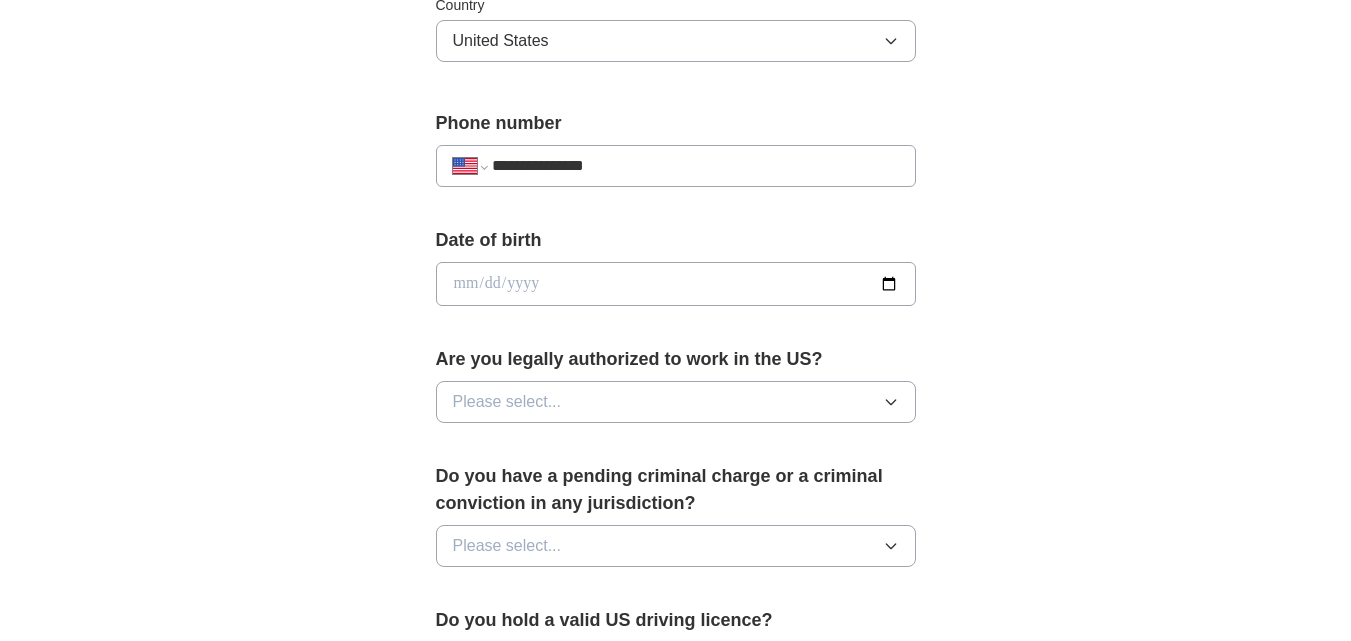 click on "Please select..." at bounding box center [507, 402] 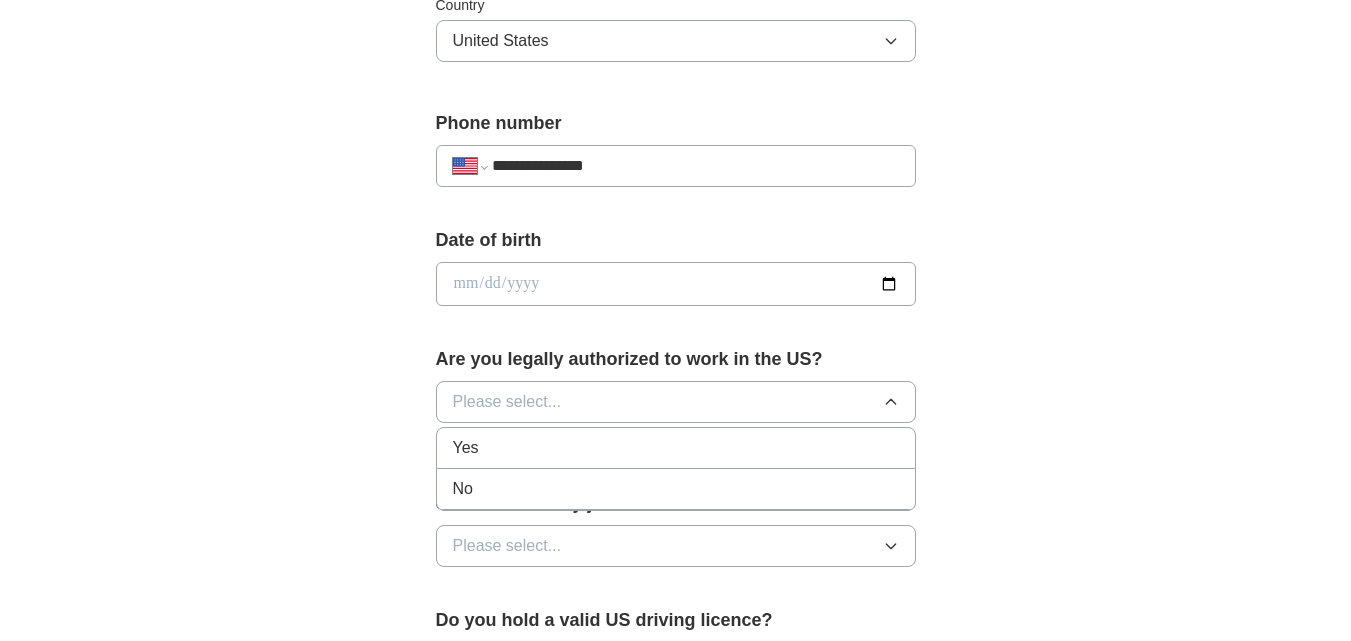 click on "Yes" at bounding box center (466, 448) 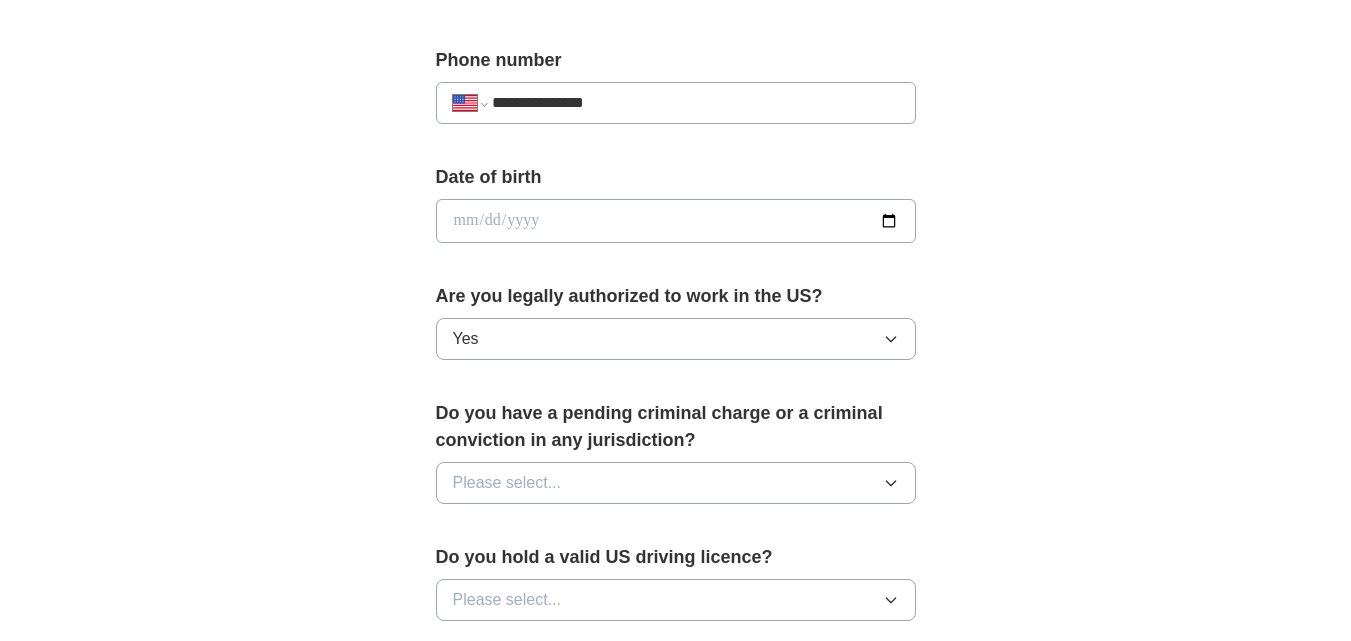 scroll, scrollTop: 900, scrollLeft: 0, axis: vertical 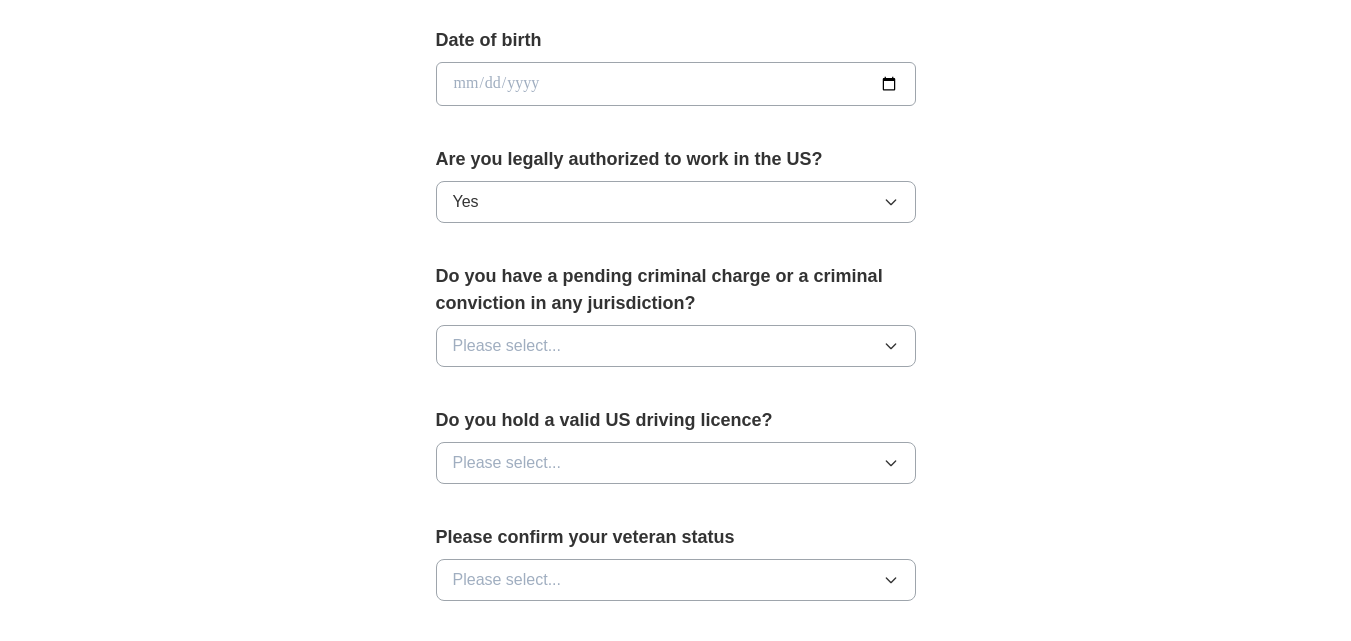 click on "Please select..." at bounding box center [507, 346] 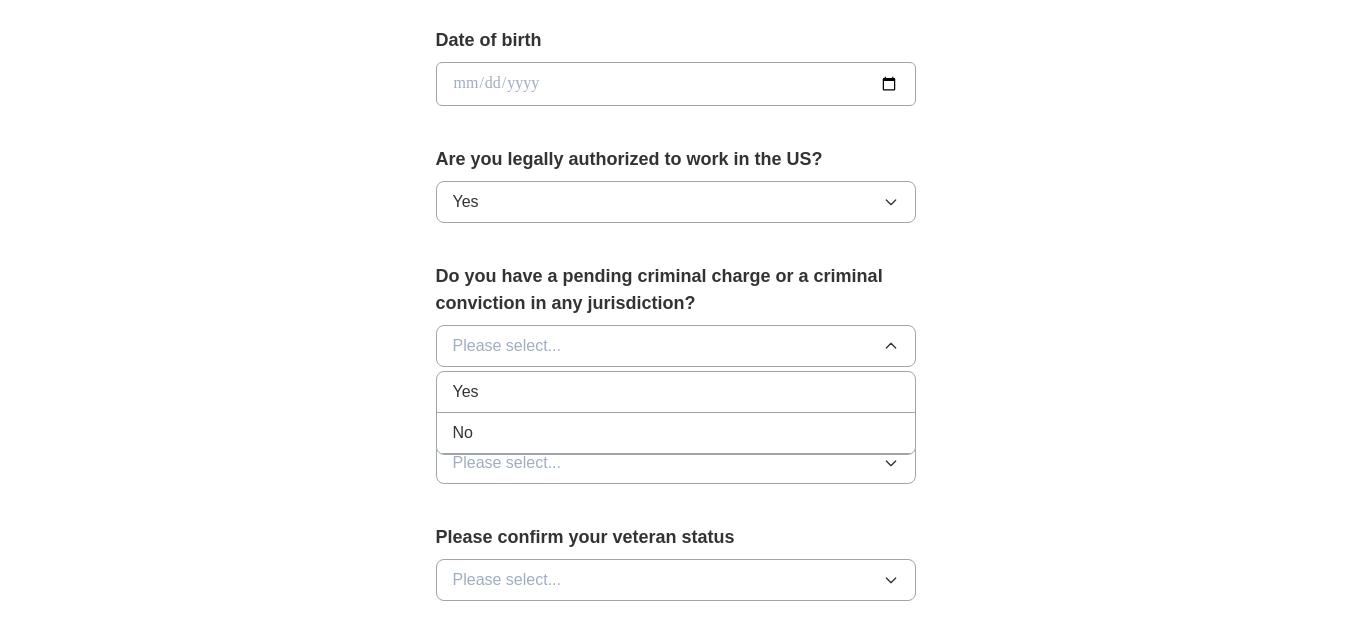 click on "No" at bounding box center (676, 433) 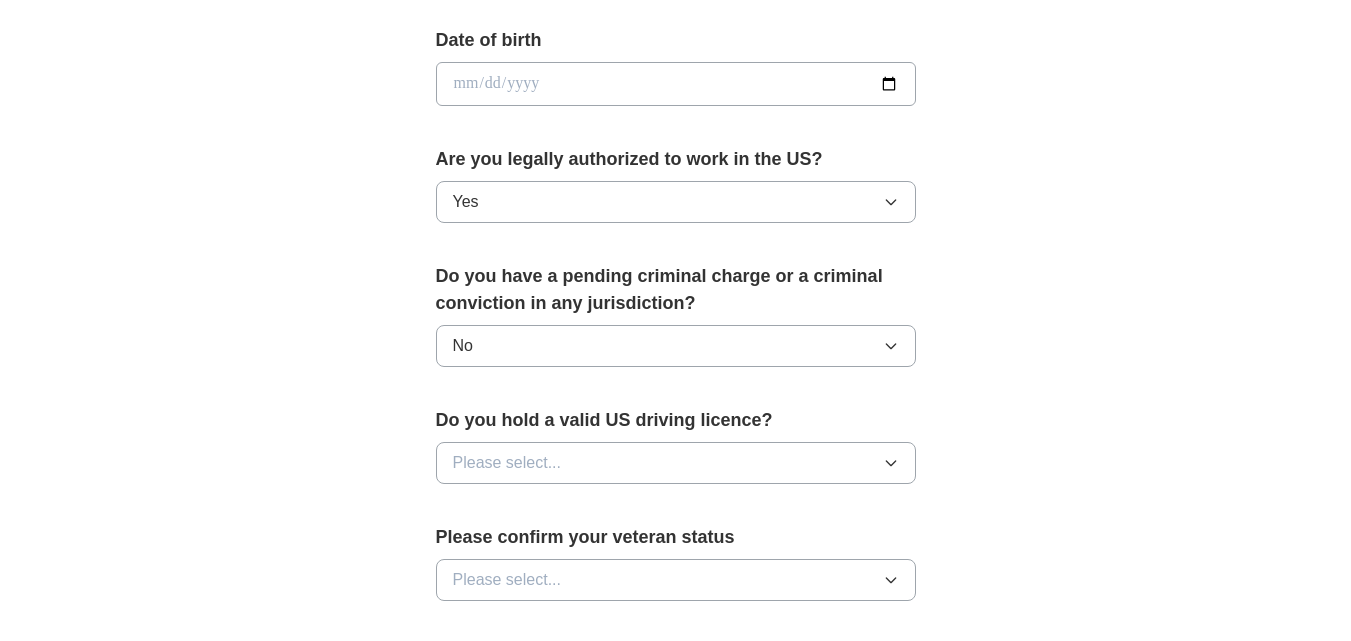 click on "Please select..." at bounding box center (507, 463) 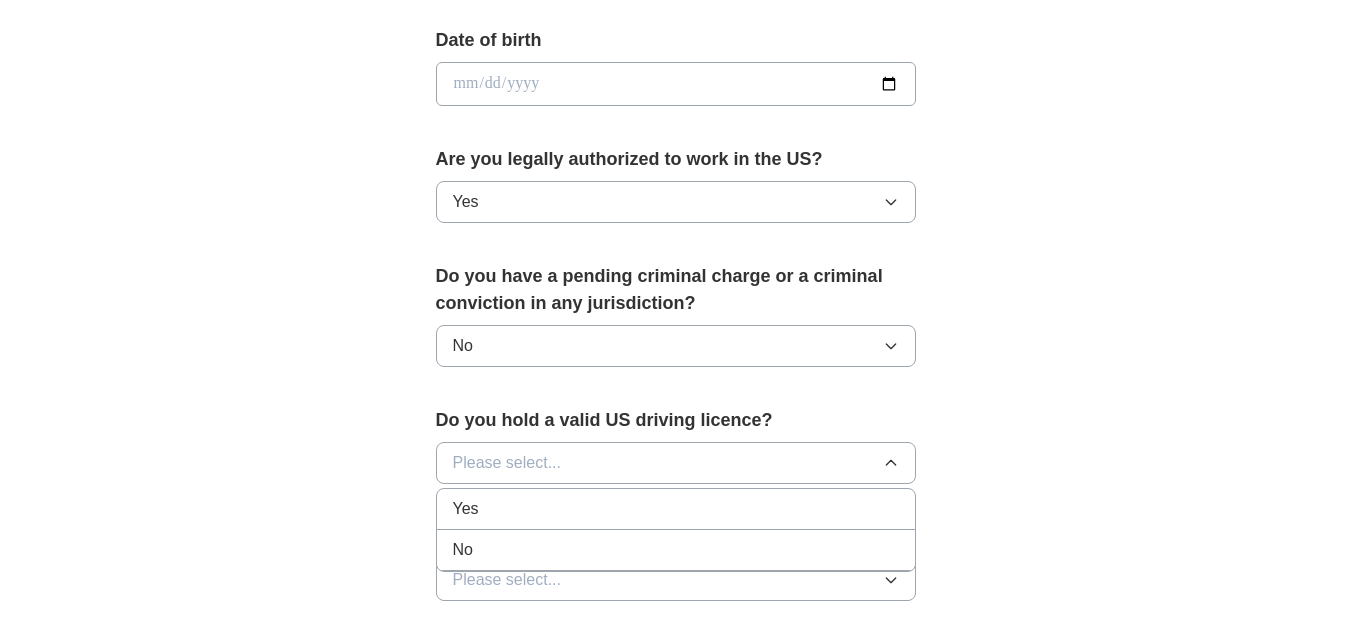 click on "Yes" at bounding box center (676, 509) 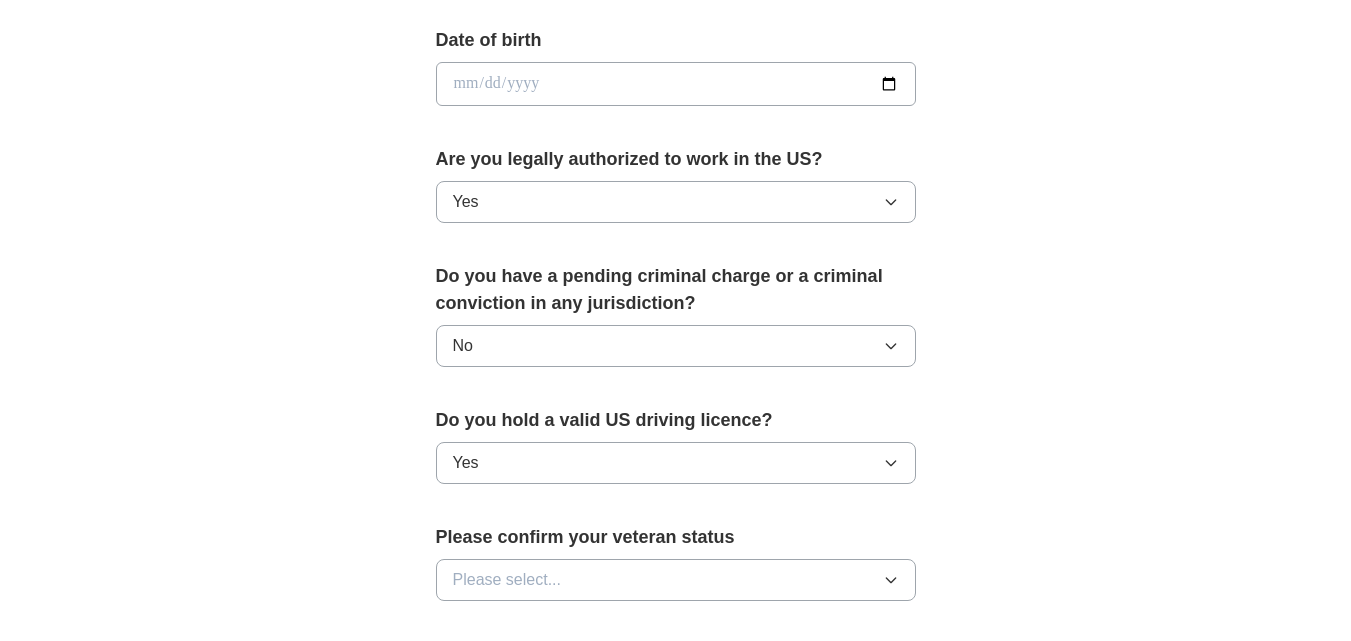 click on "Yes" at bounding box center (676, 463) 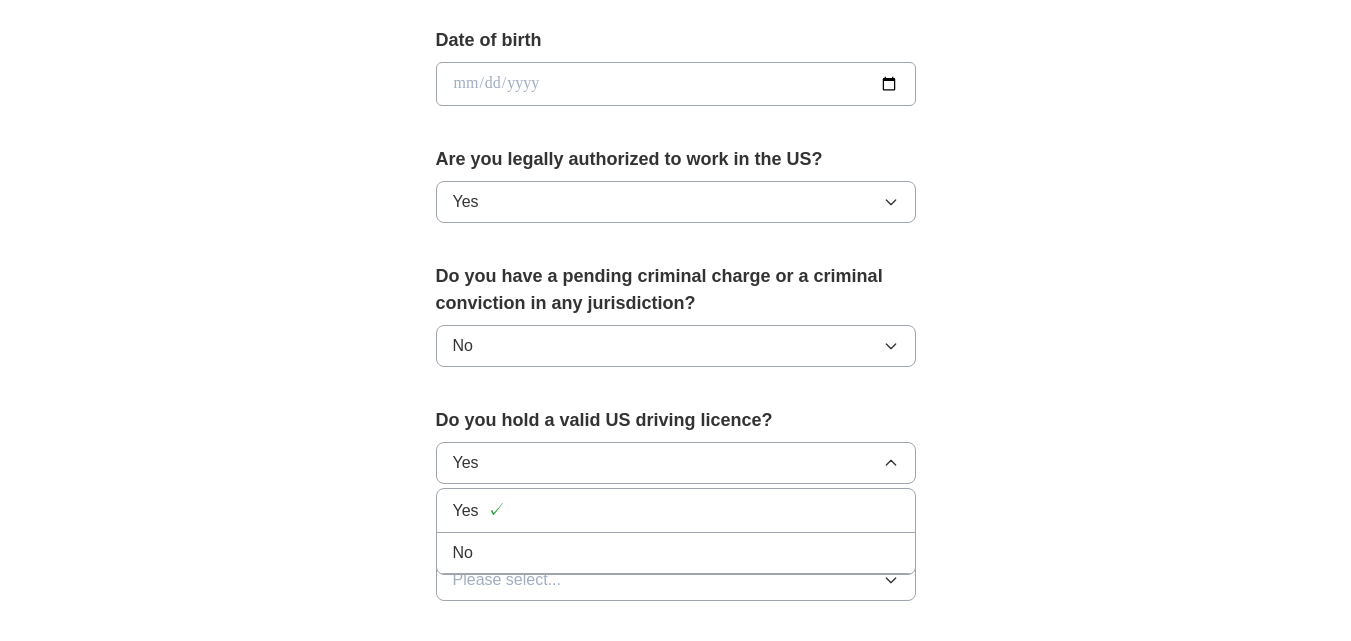 click on "Yes" at bounding box center (676, 463) 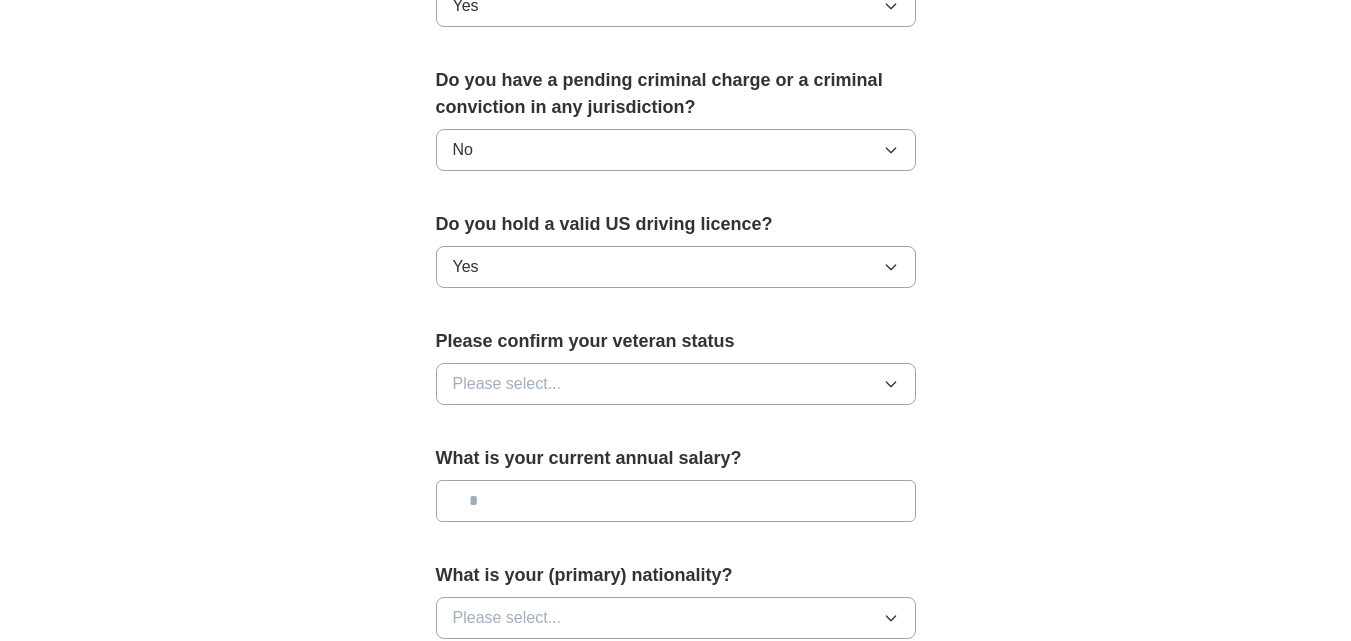 scroll, scrollTop: 1100, scrollLeft: 0, axis: vertical 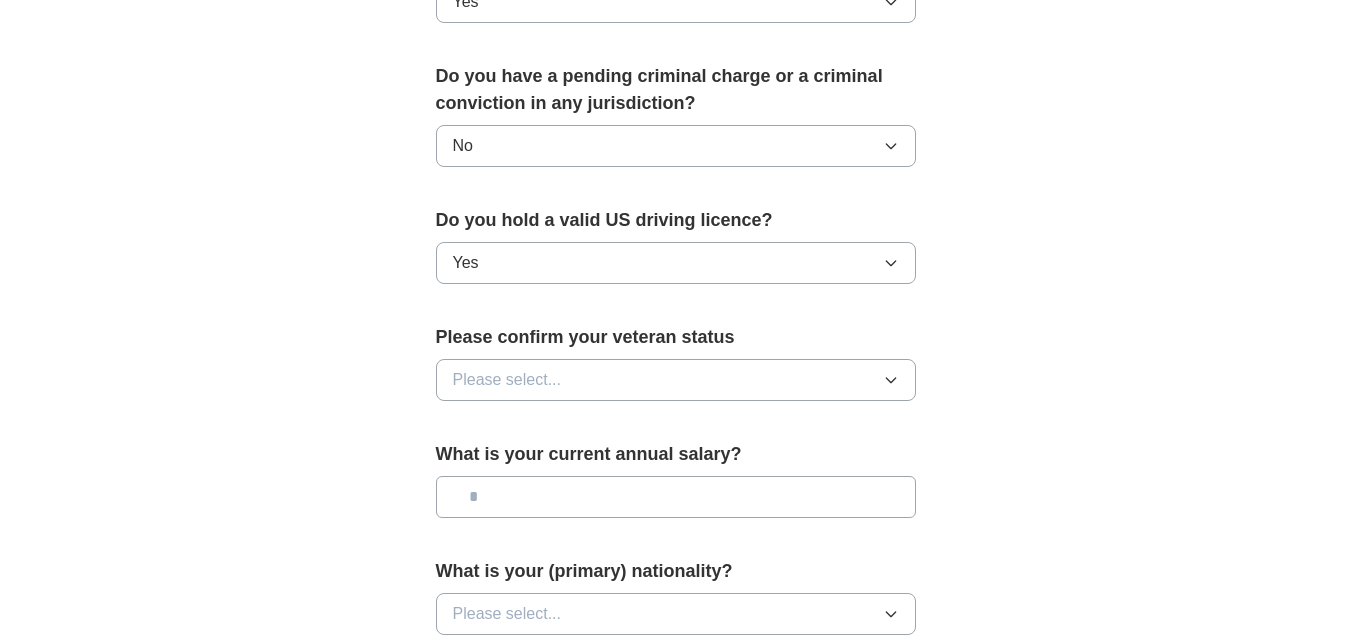 click on "Please select..." at bounding box center (507, 380) 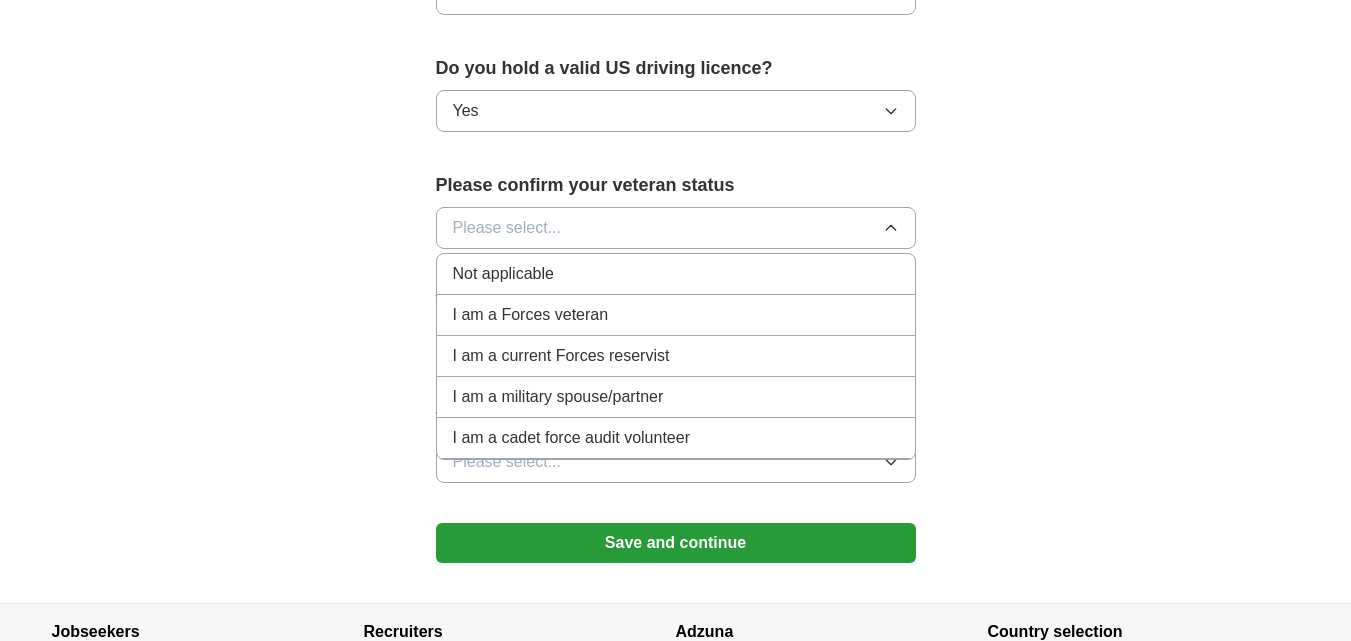 scroll, scrollTop: 1300, scrollLeft: 0, axis: vertical 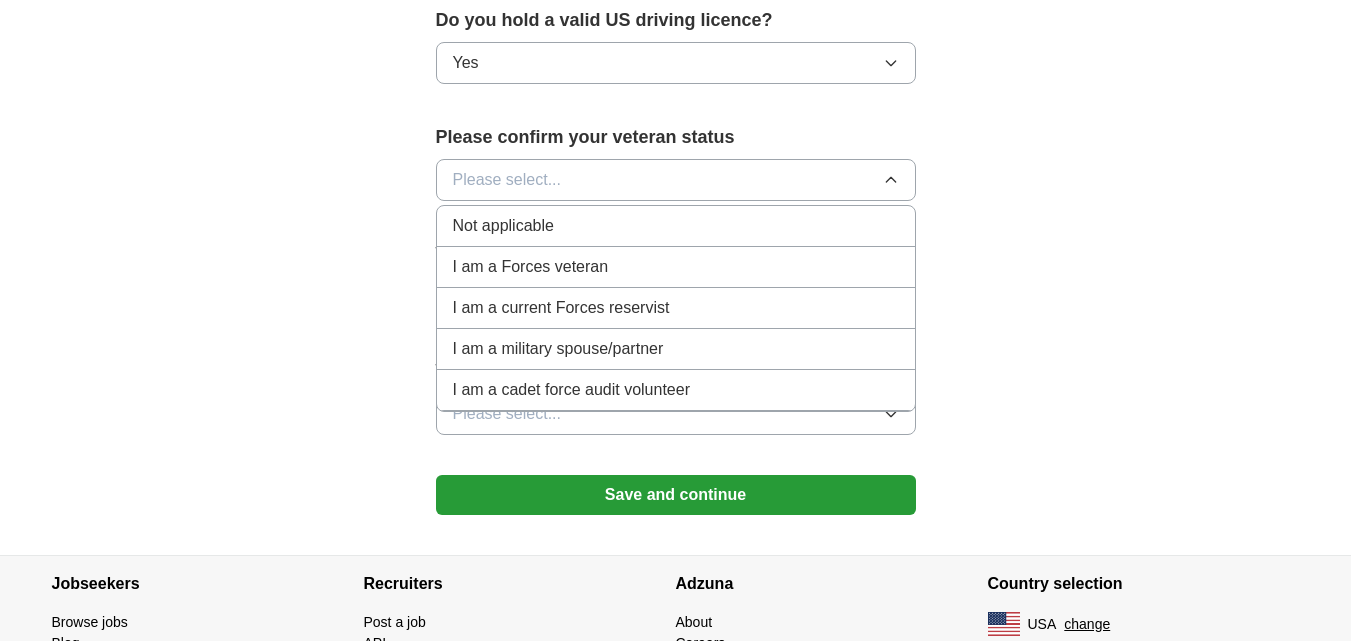 click on "Not applicable" at bounding box center (503, 226) 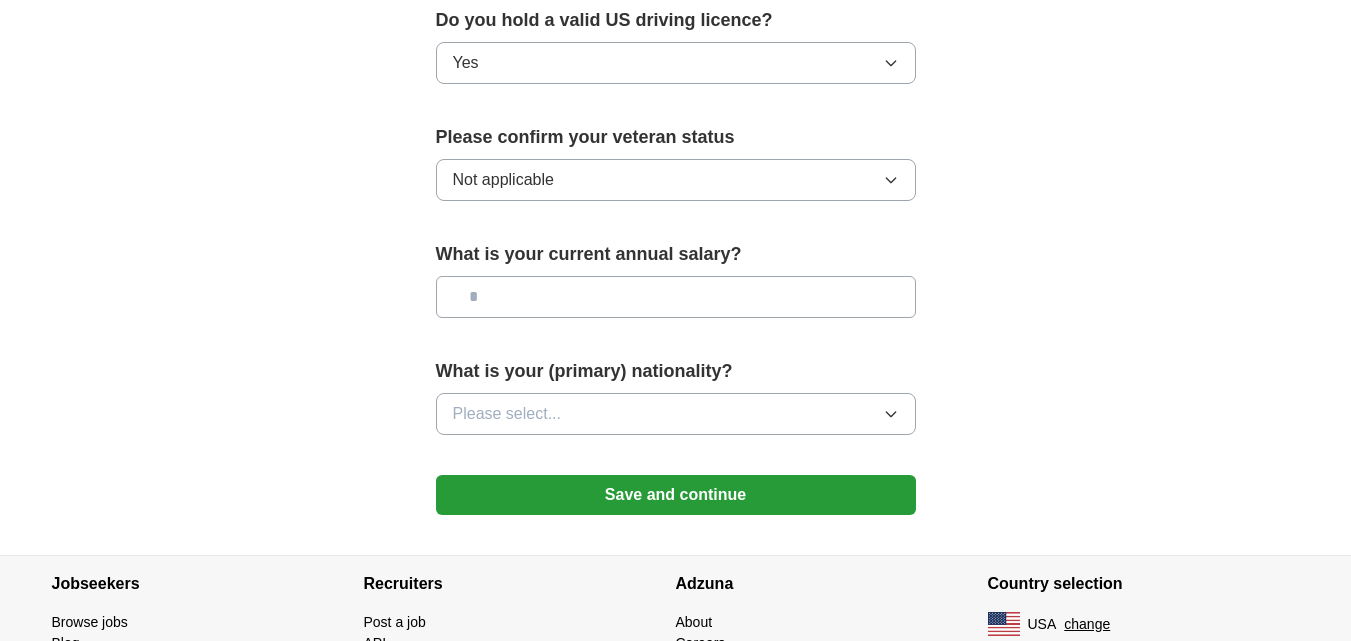 click at bounding box center [676, 297] 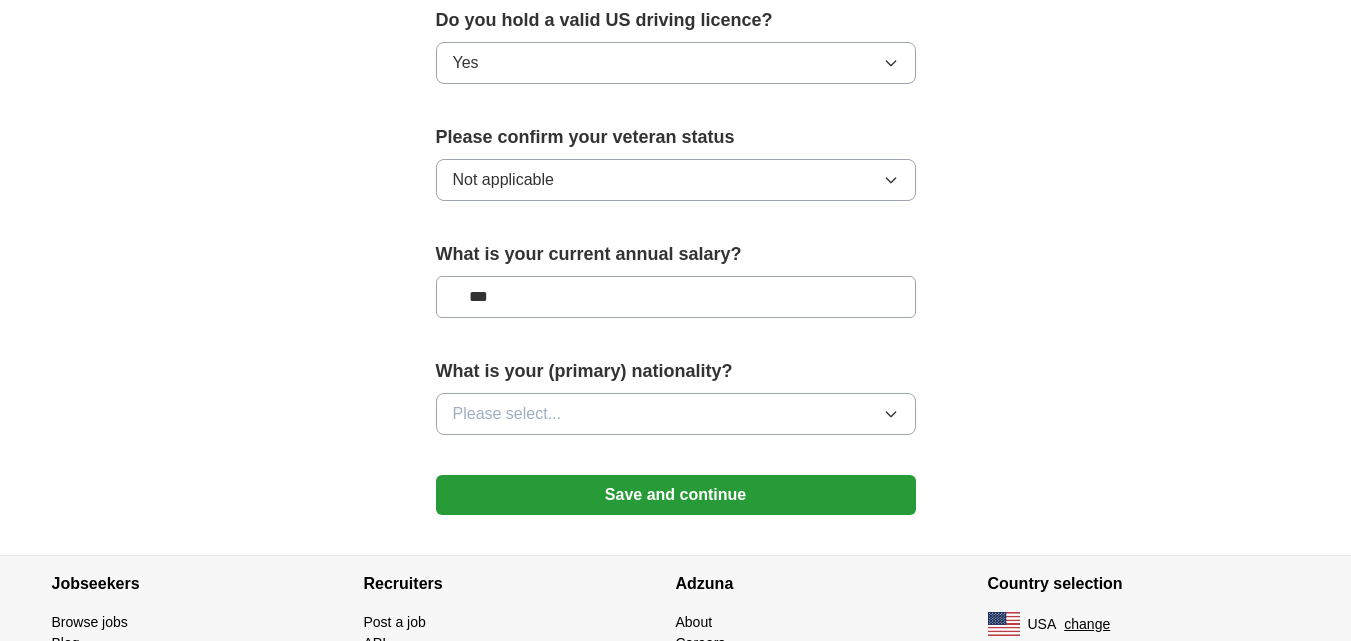 type on "**" 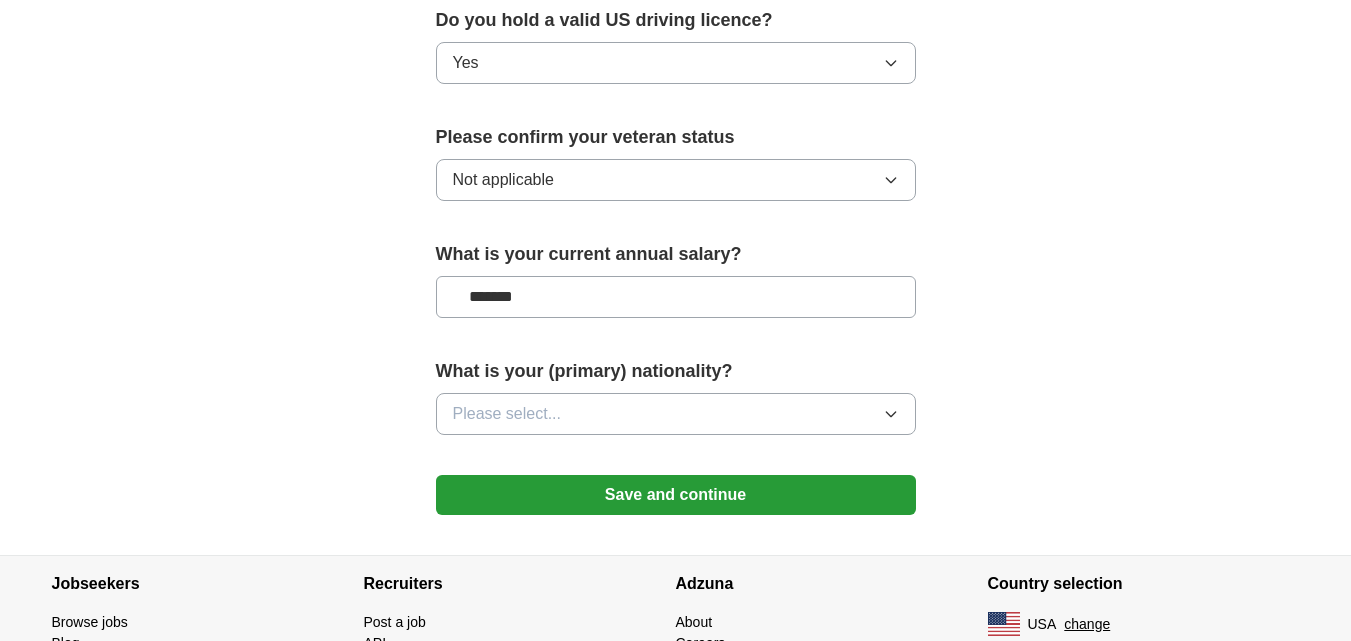 type on "*******" 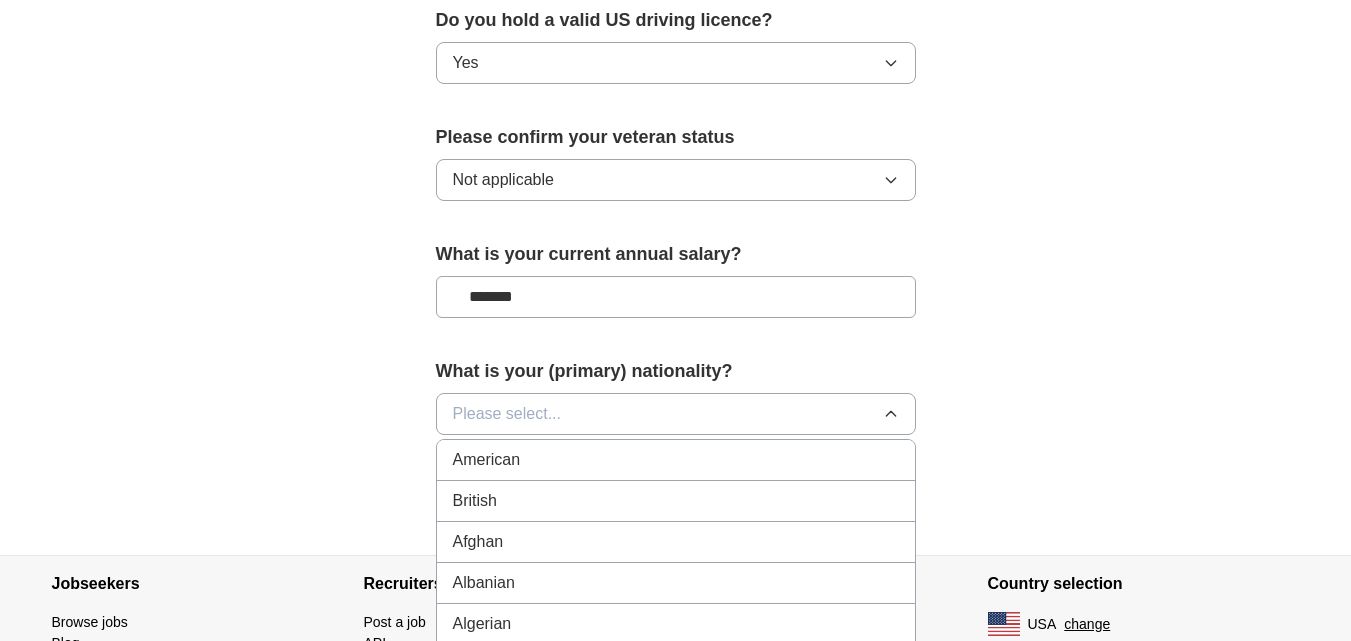scroll, scrollTop: 100, scrollLeft: 0, axis: vertical 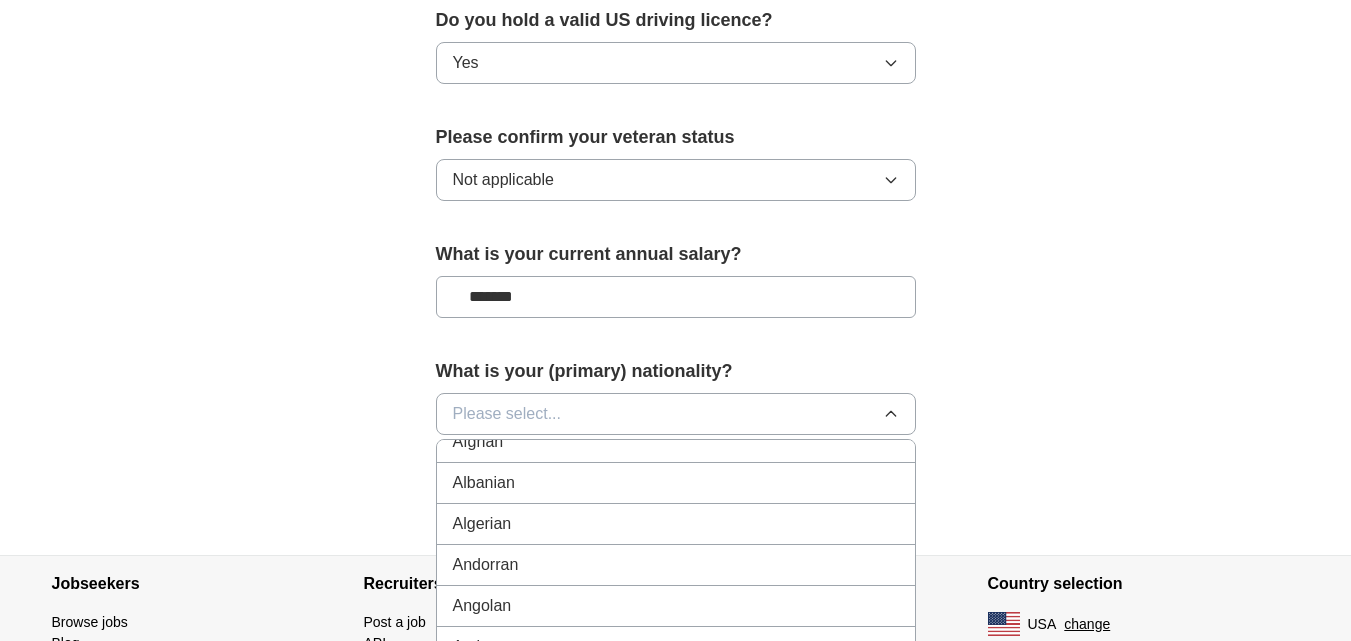 type 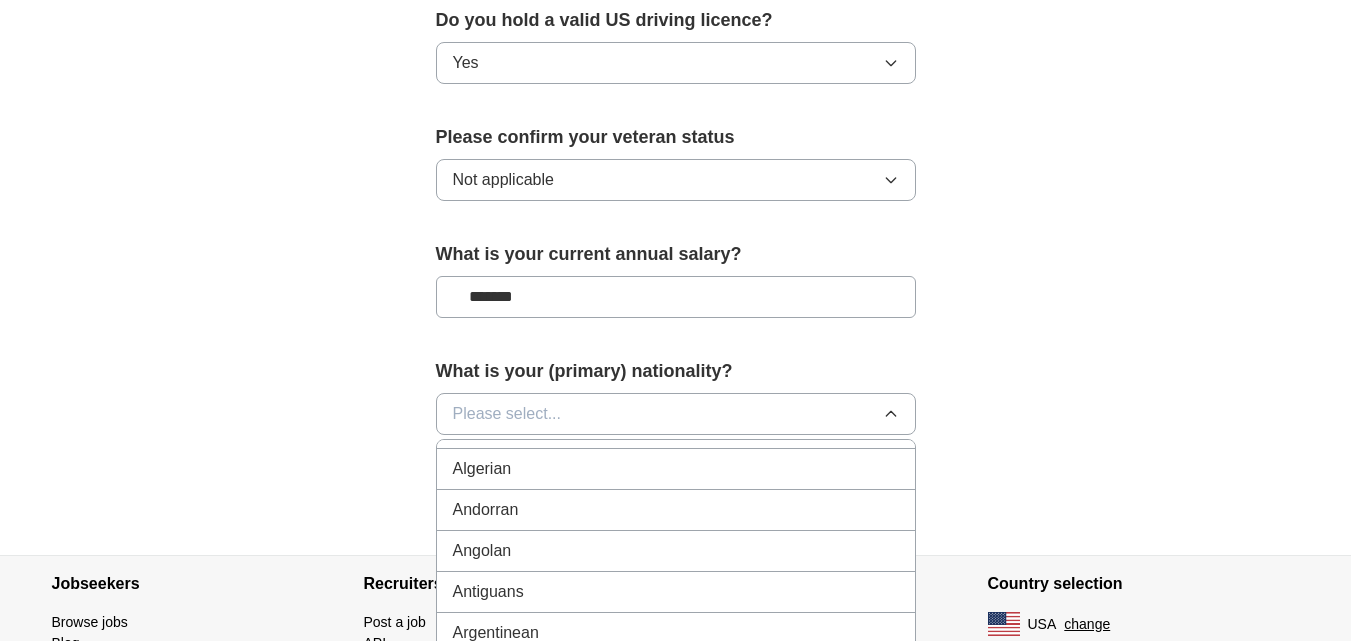 scroll, scrollTop: 200, scrollLeft: 0, axis: vertical 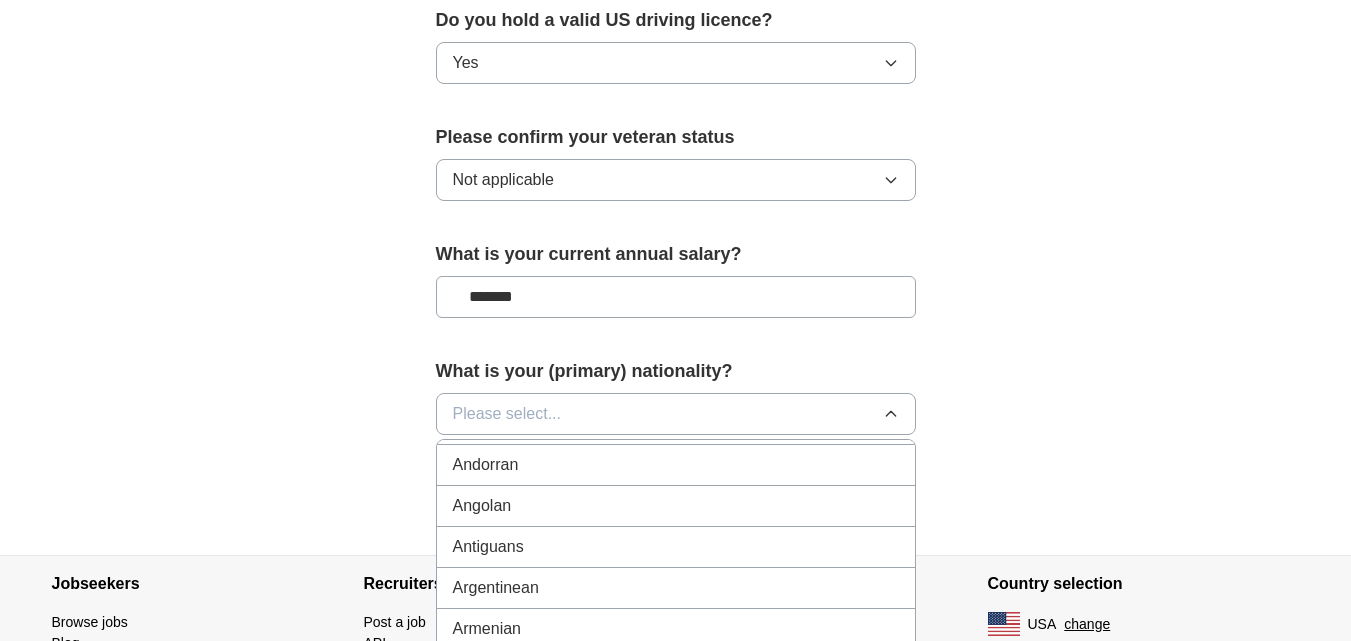 click on "Please select..." at bounding box center (507, 414) 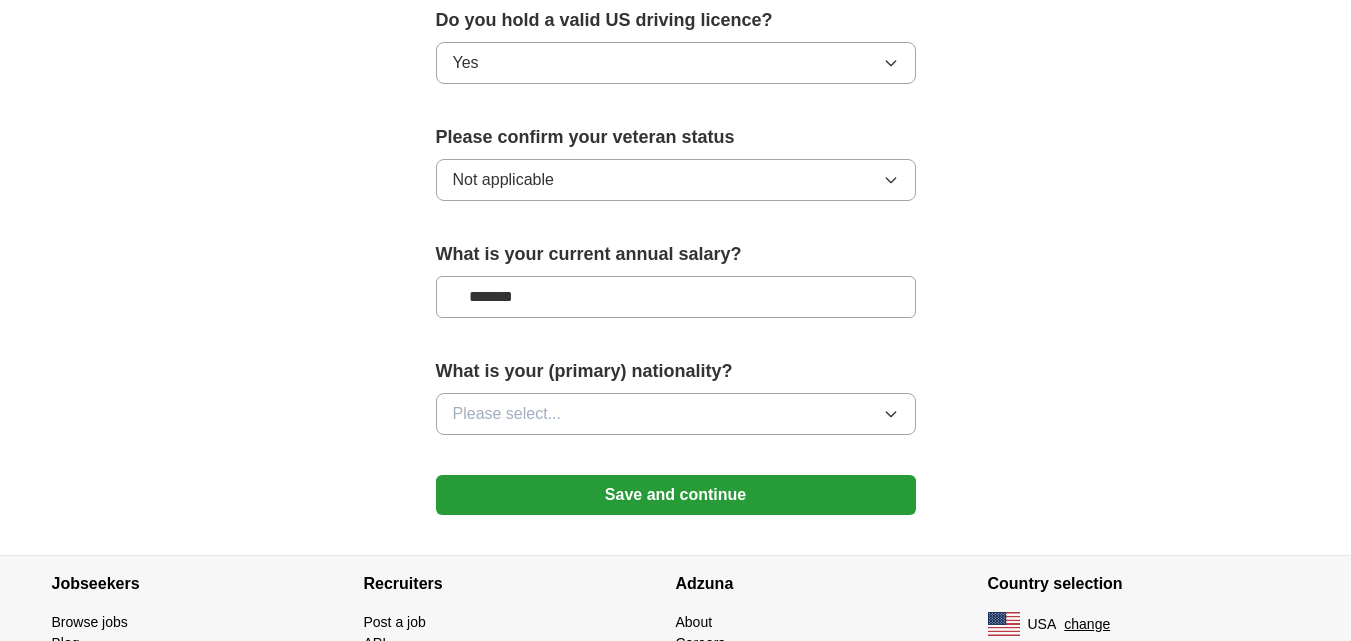 click on "Please select..." at bounding box center (507, 414) 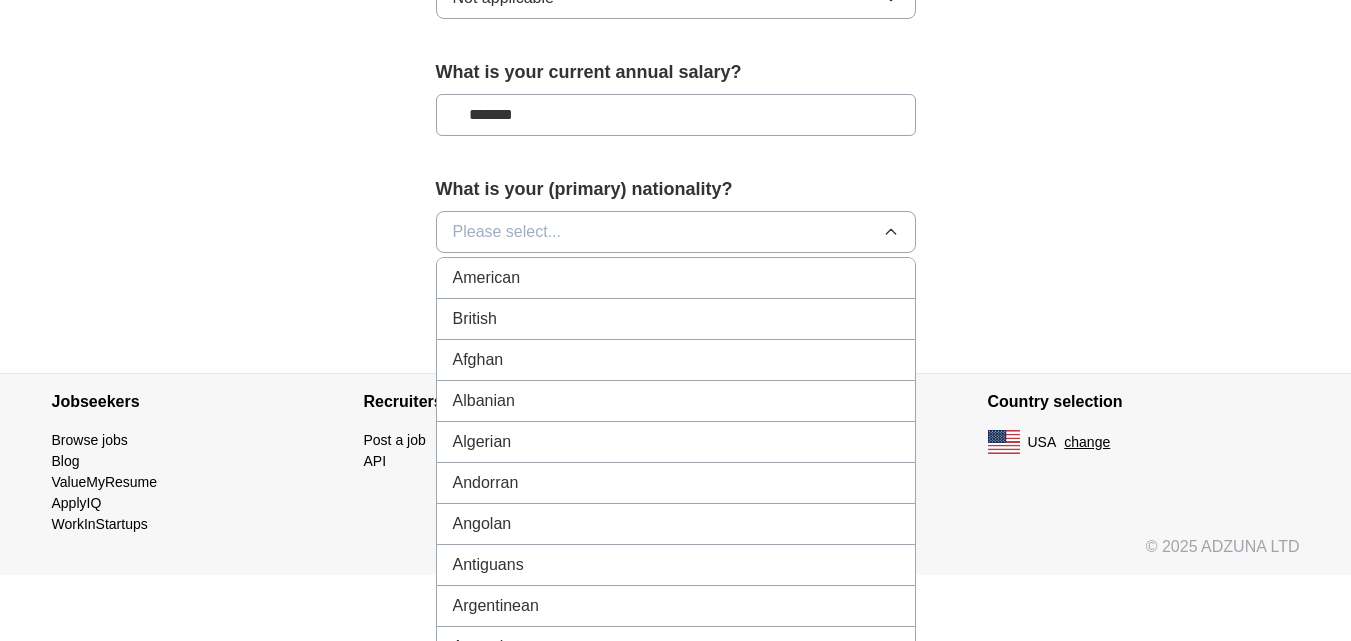 scroll, scrollTop: 1498, scrollLeft: 0, axis: vertical 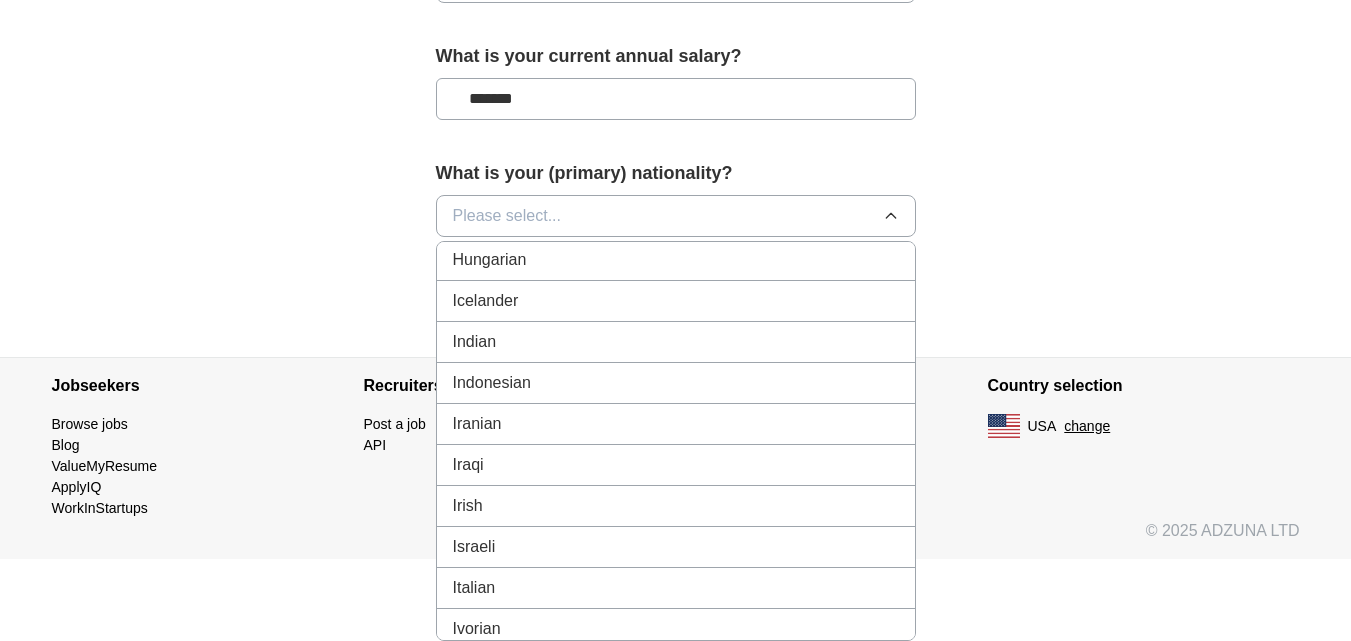 click on "Indian" at bounding box center (676, 342) 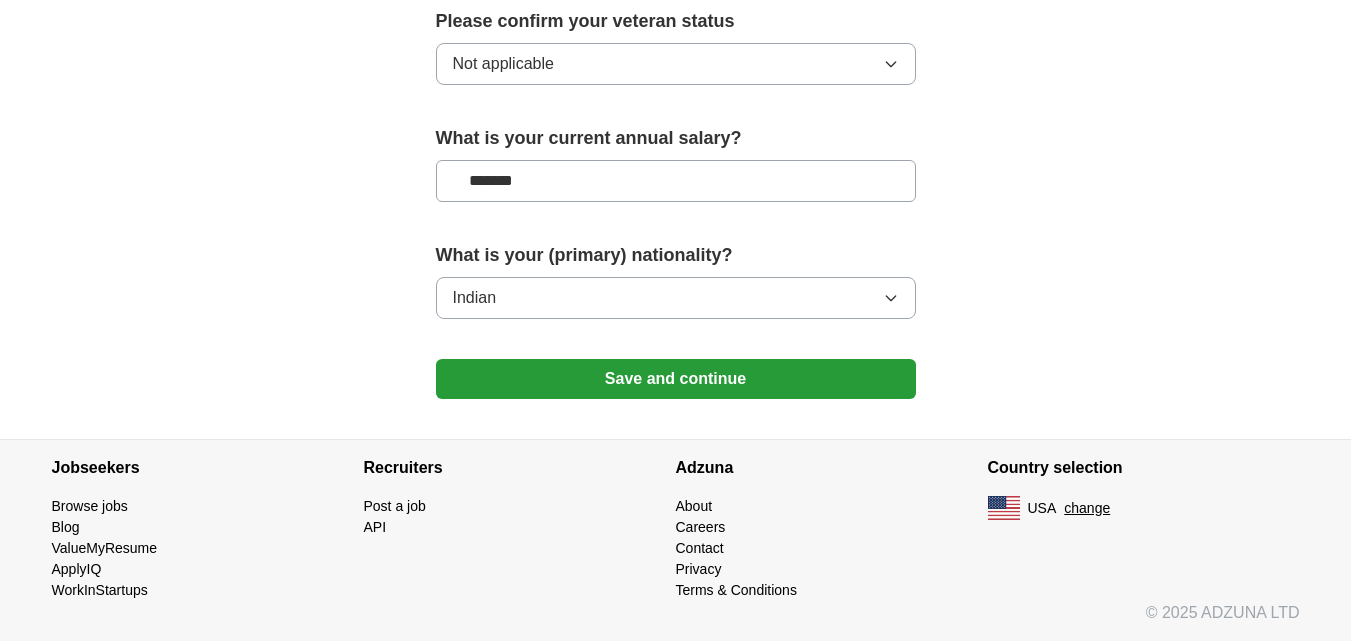 click on "Save and continue" at bounding box center [676, 379] 